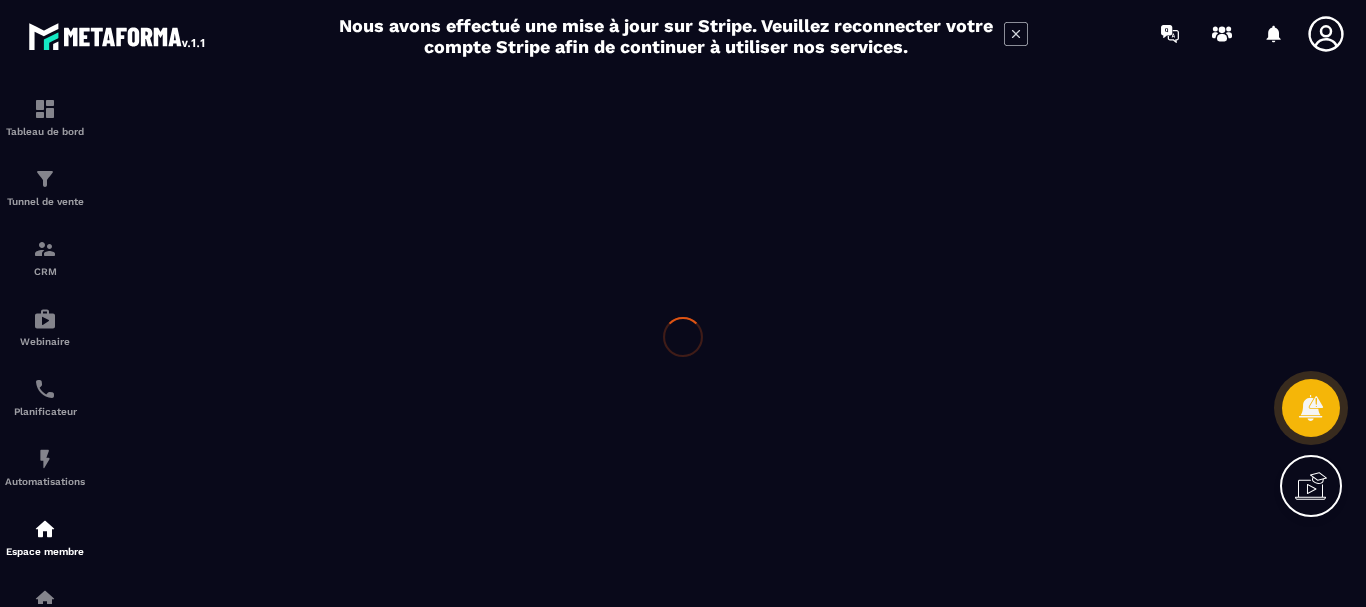 scroll, scrollTop: 0, scrollLeft: 0, axis: both 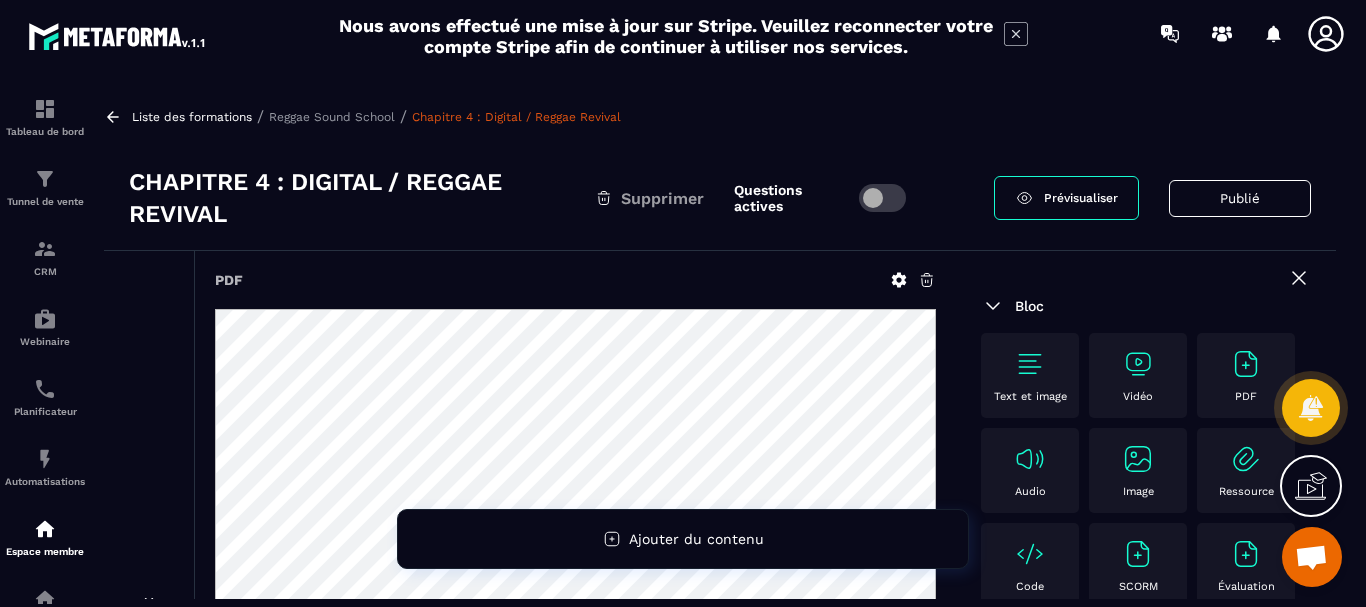 click on "Reggae Sound School" at bounding box center [332, 117] 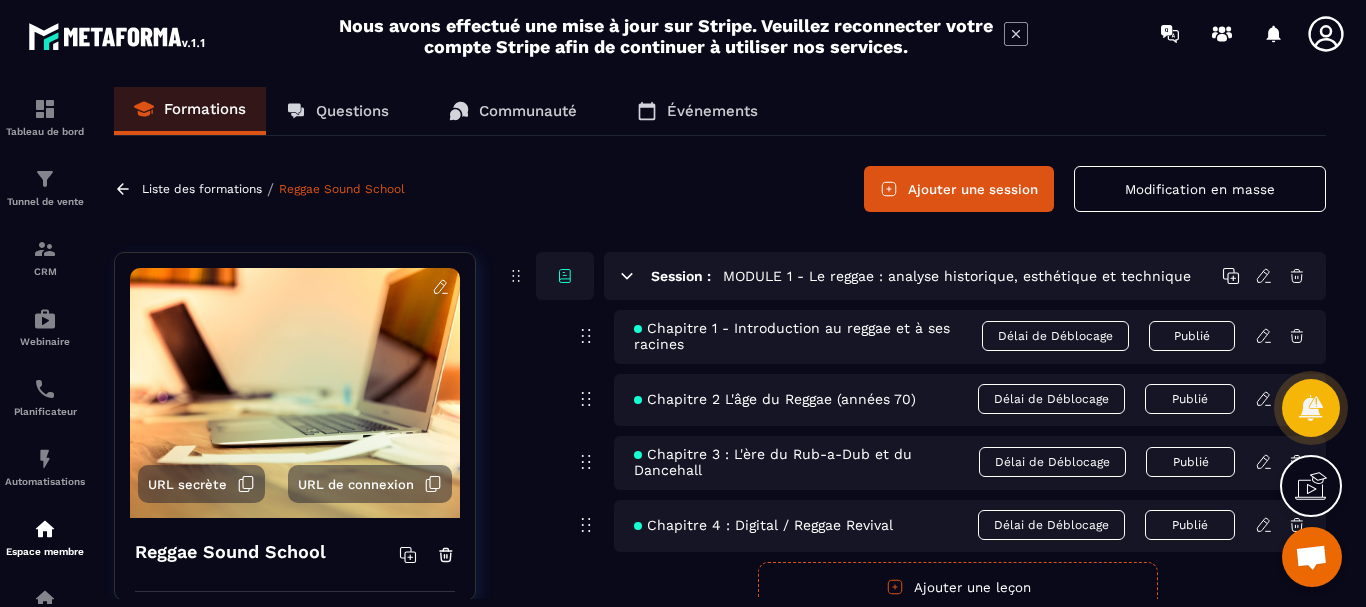 click 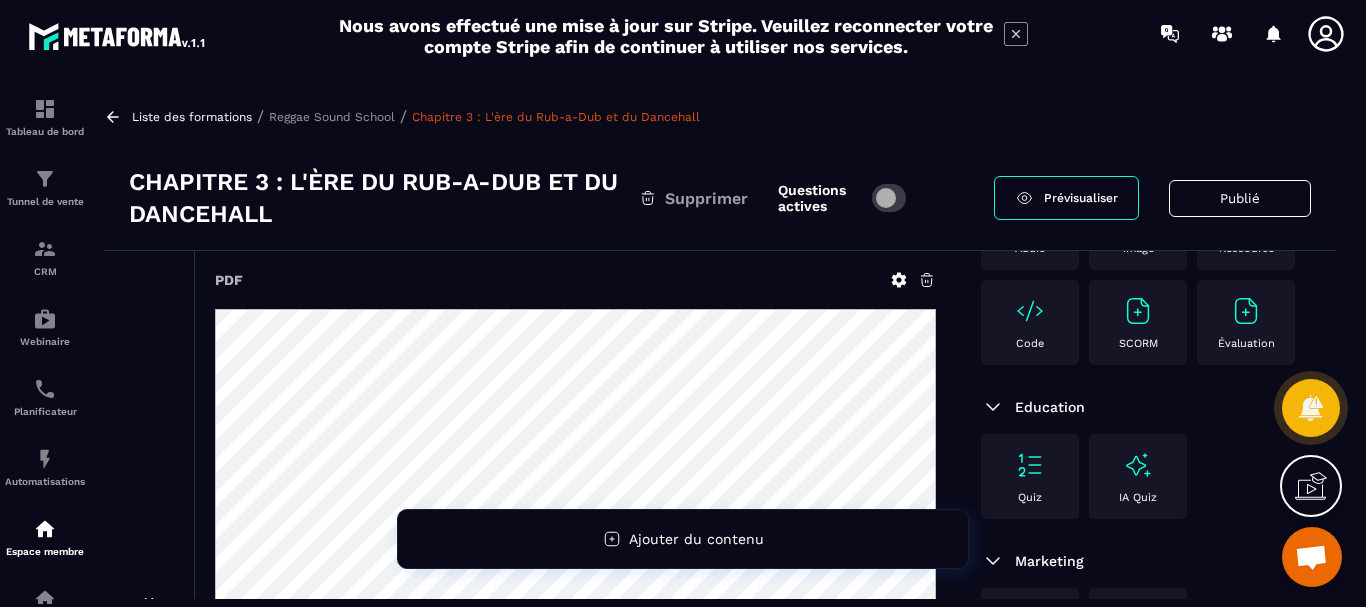 scroll, scrollTop: 433, scrollLeft: 0, axis: vertical 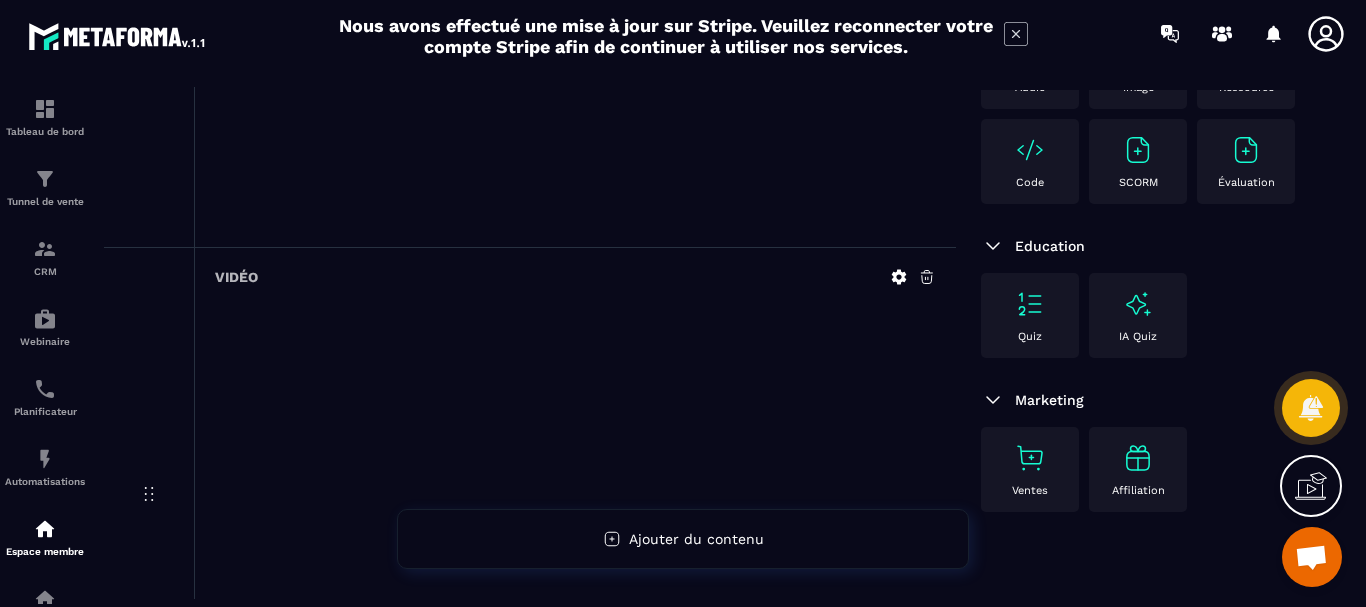 click 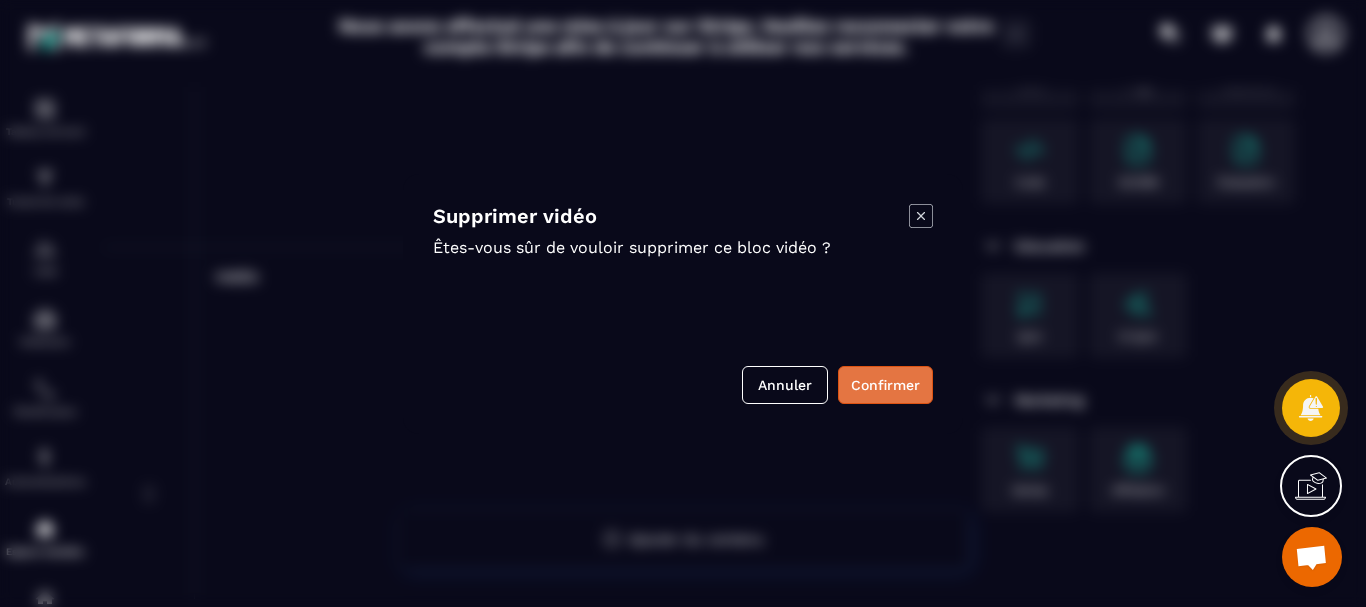click on "Confirmer" at bounding box center [885, 385] 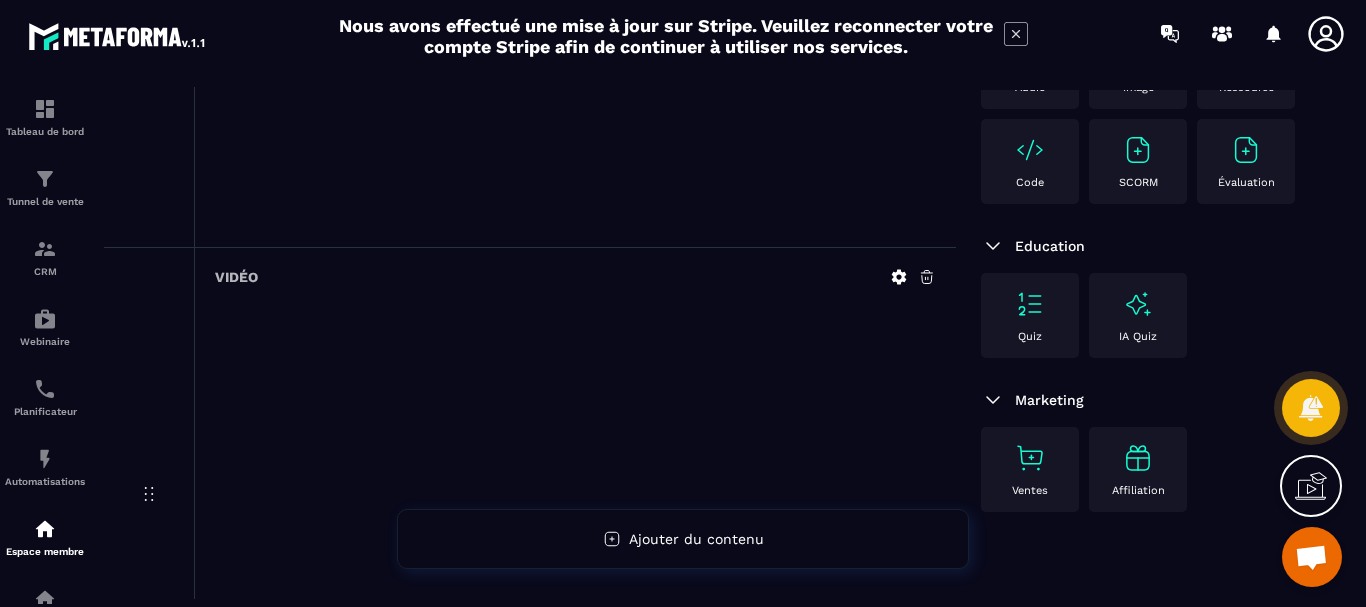 click 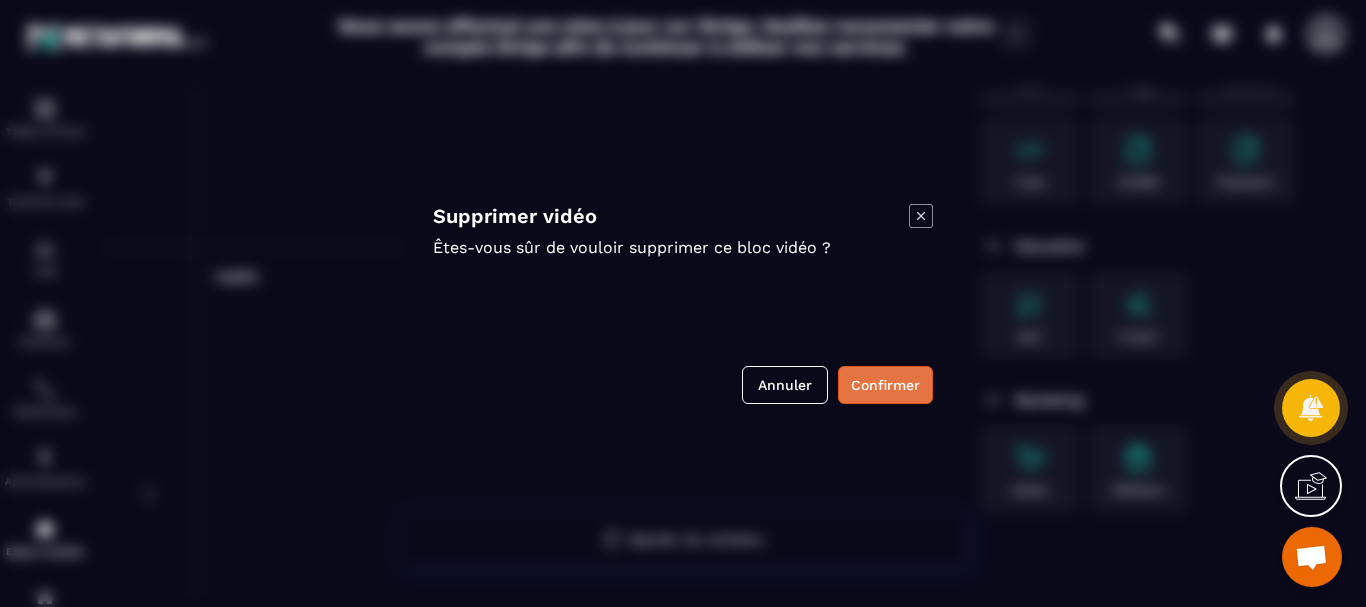 click on "Confirmer" at bounding box center [885, 385] 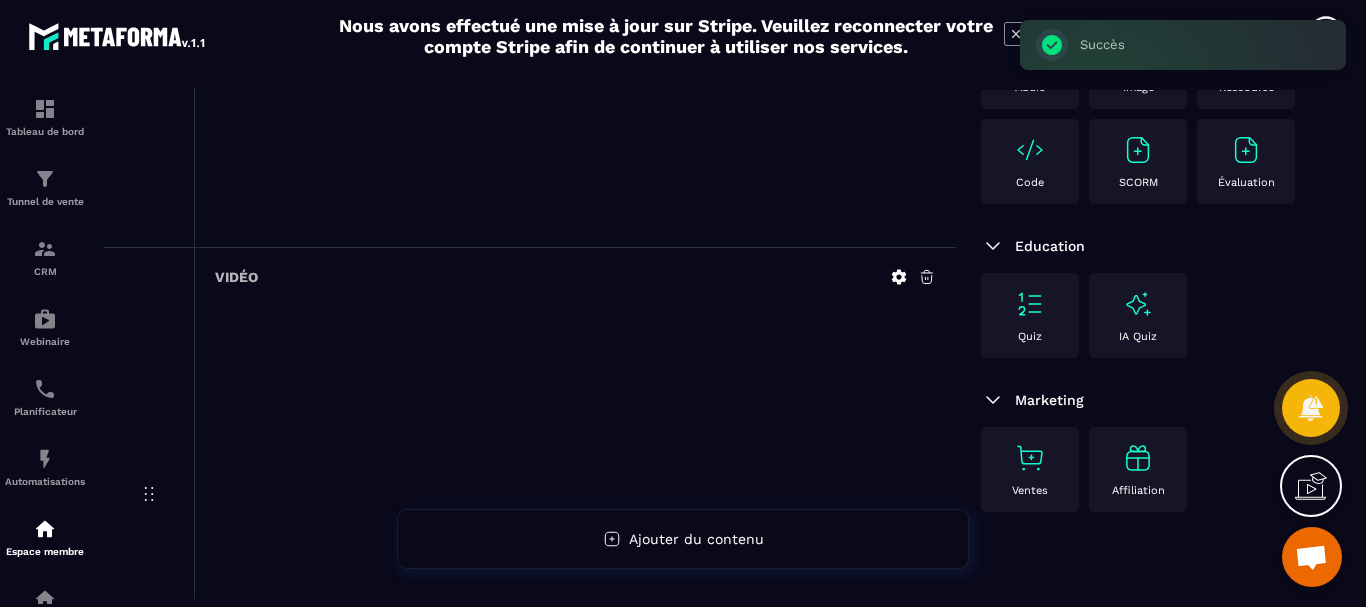 click 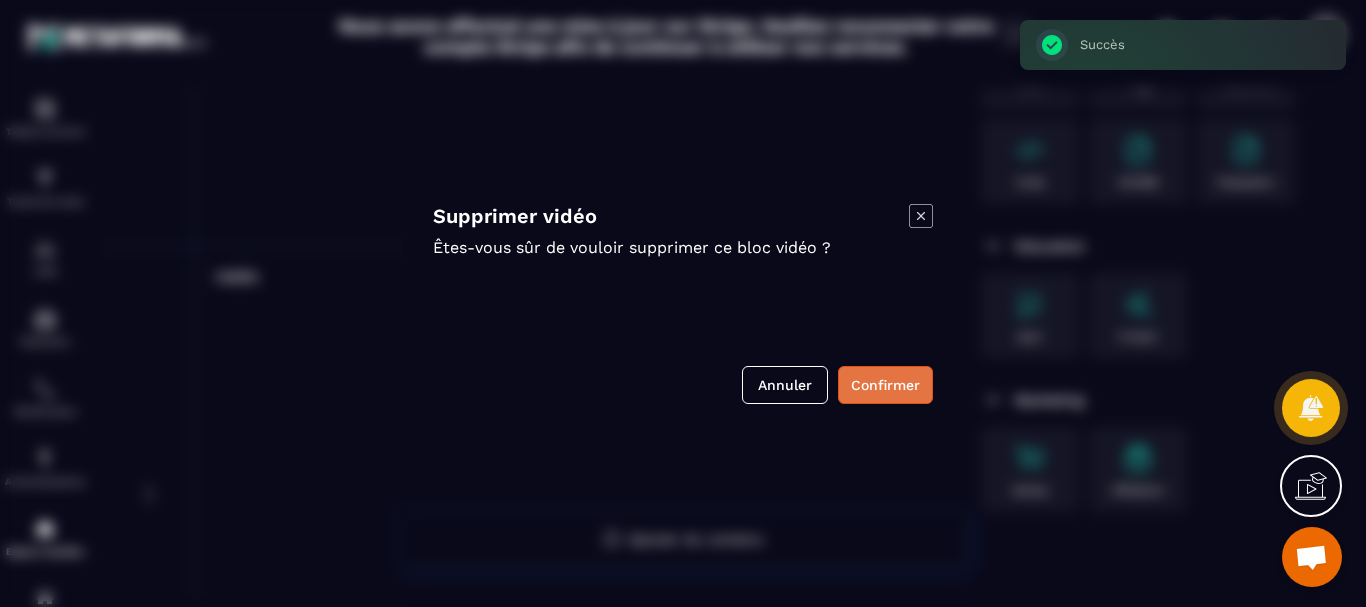 click on "Confirmer" at bounding box center (885, 385) 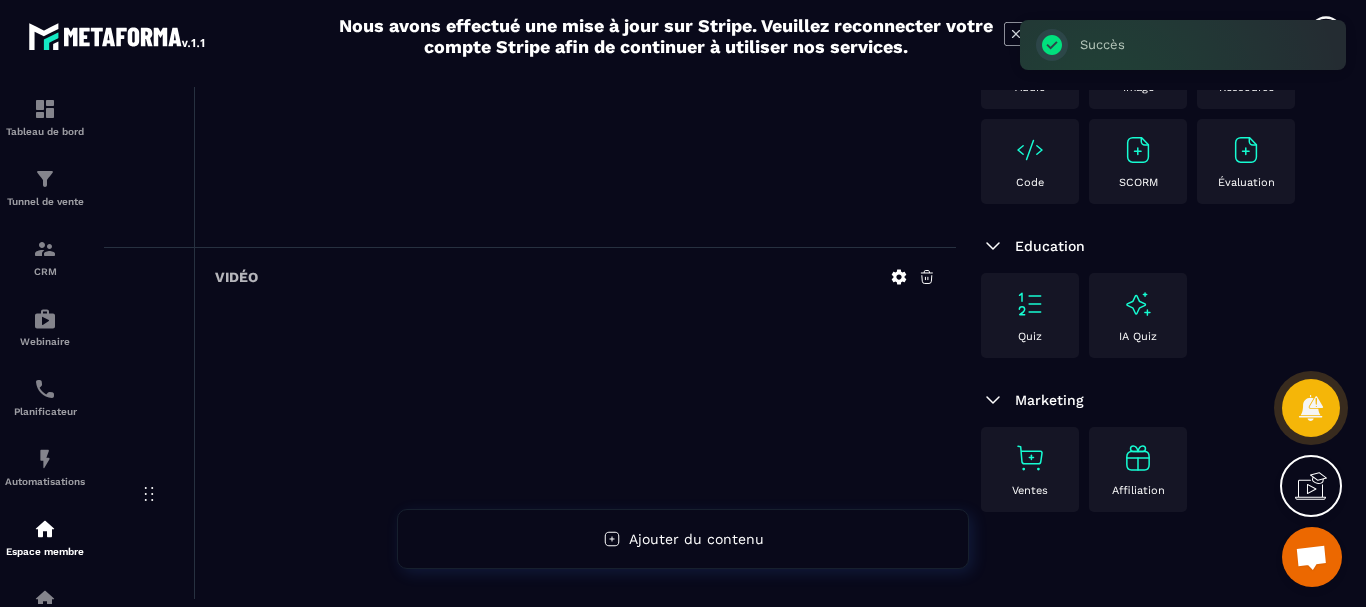 drag, startPoint x: 915, startPoint y: 269, endPoint x: 923, endPoint y: 276, distance: 10.630146 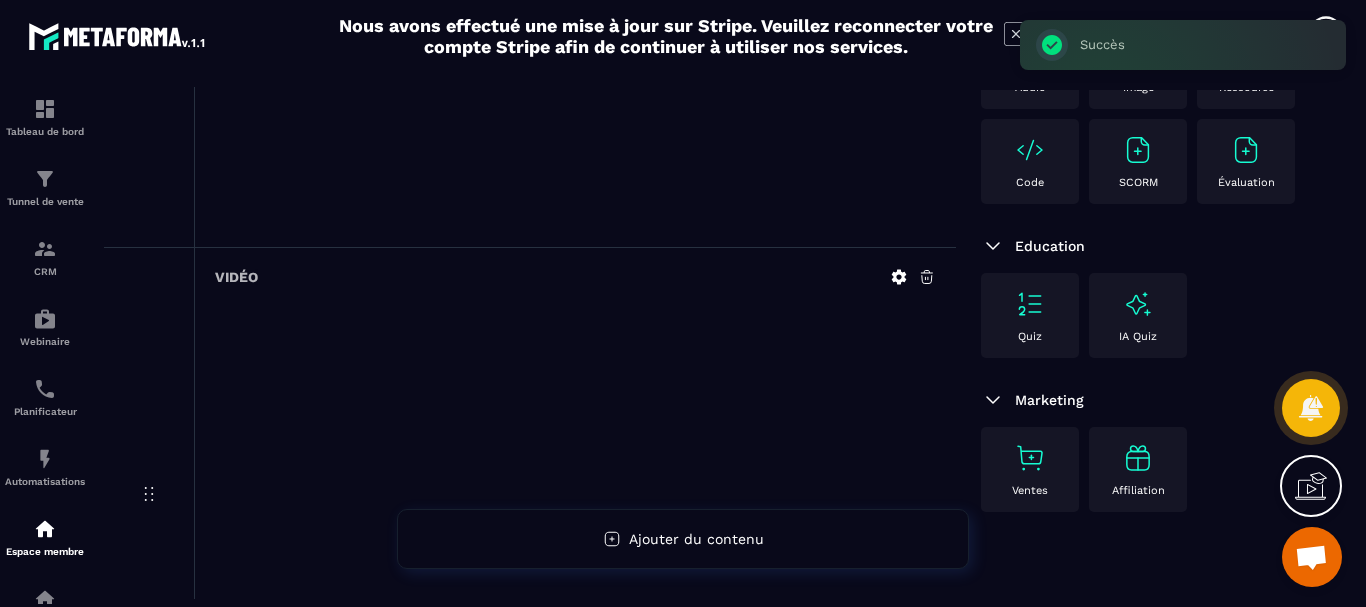click 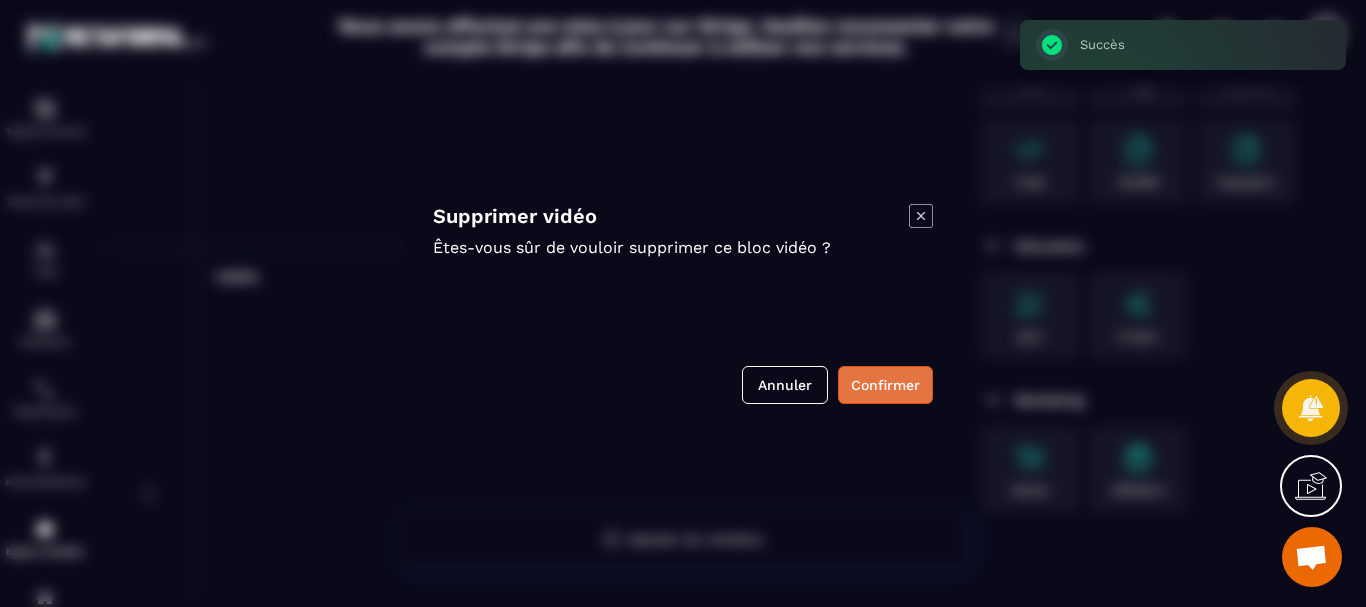 click on "Confirmer" at bounding box center [885, 385] 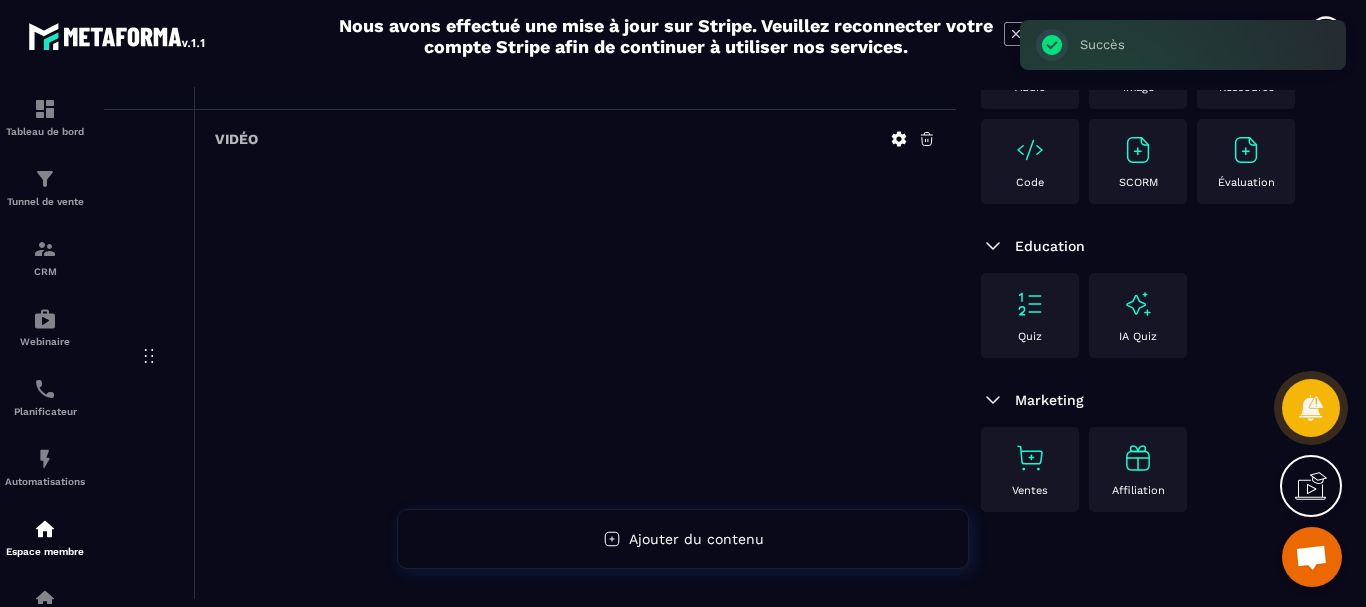 scroll, scrollTop: 1049, scrollLeft: 0, axis: vertical 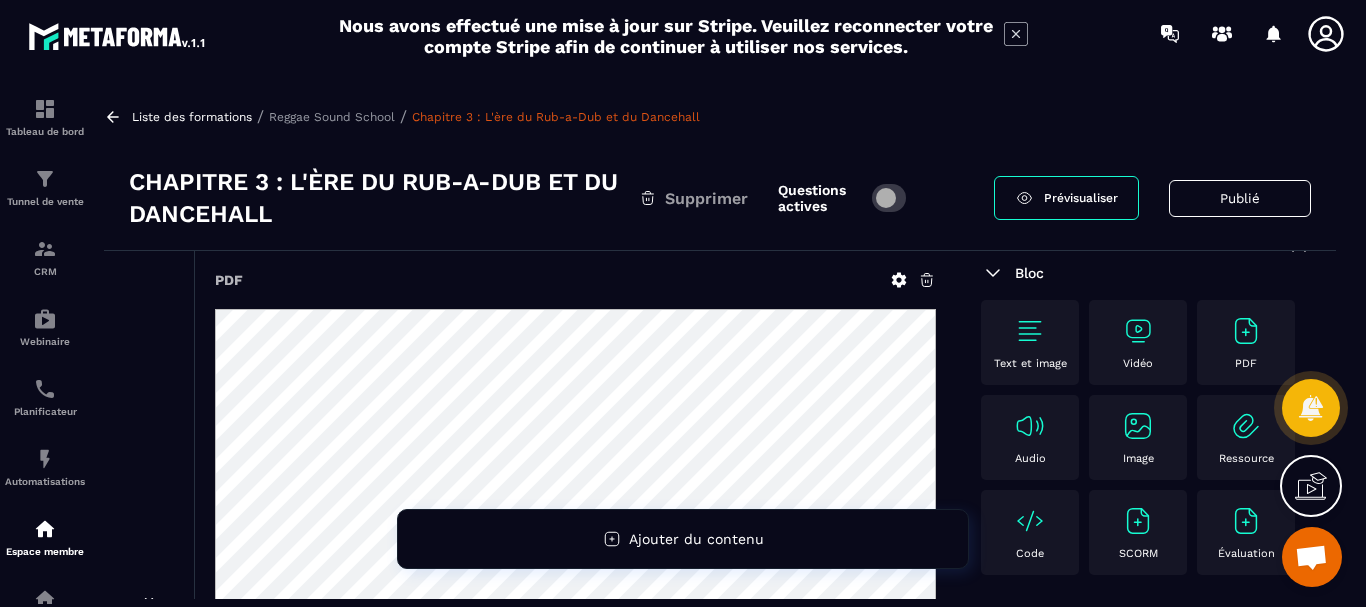 click on "Reggae Sound School" at bounding box center [332, 117] 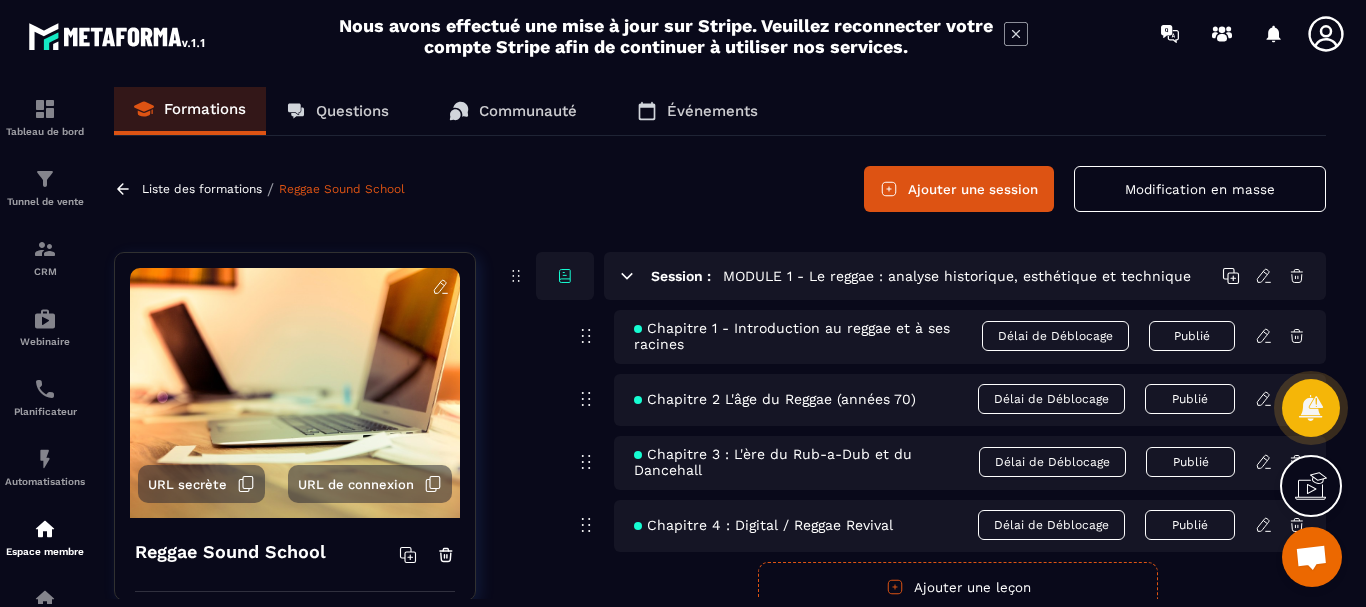 click 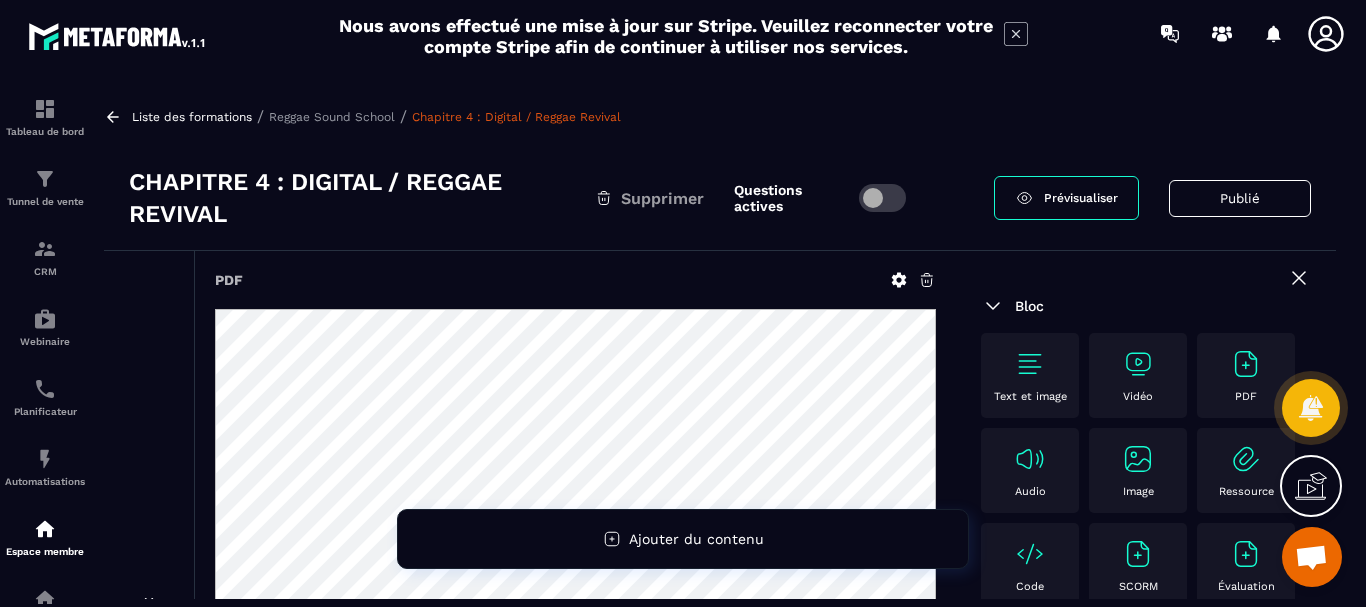 click at bounding box center [1138, 364] 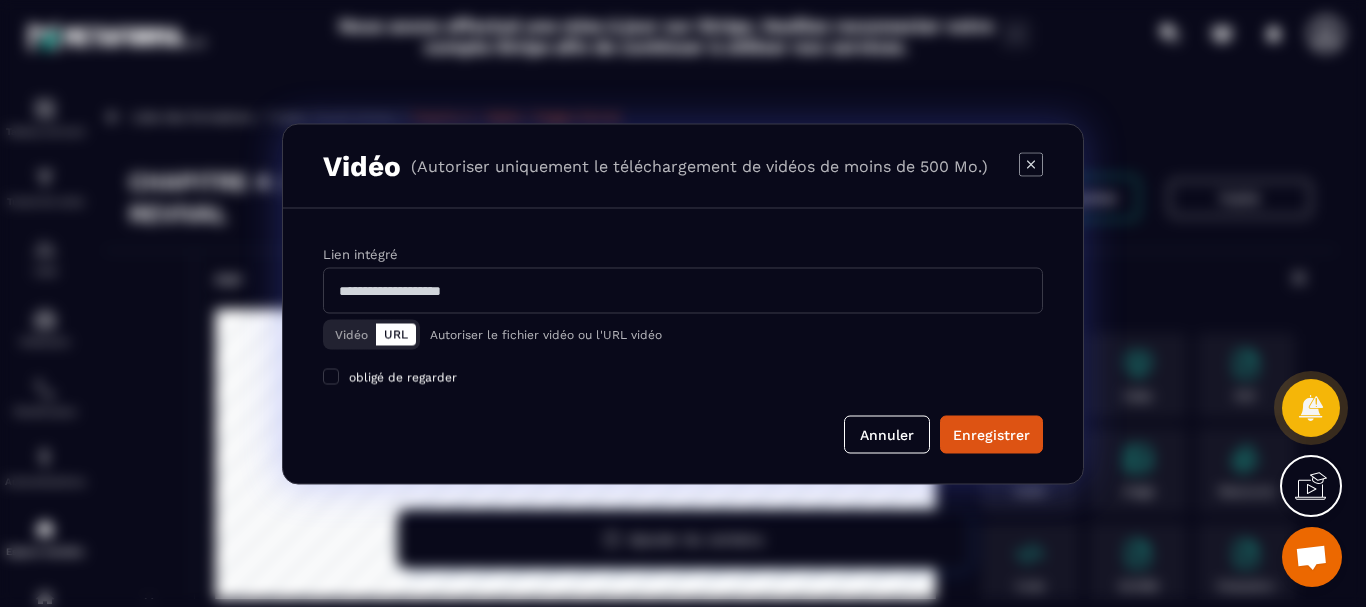 click at bounding box center [683, 290] 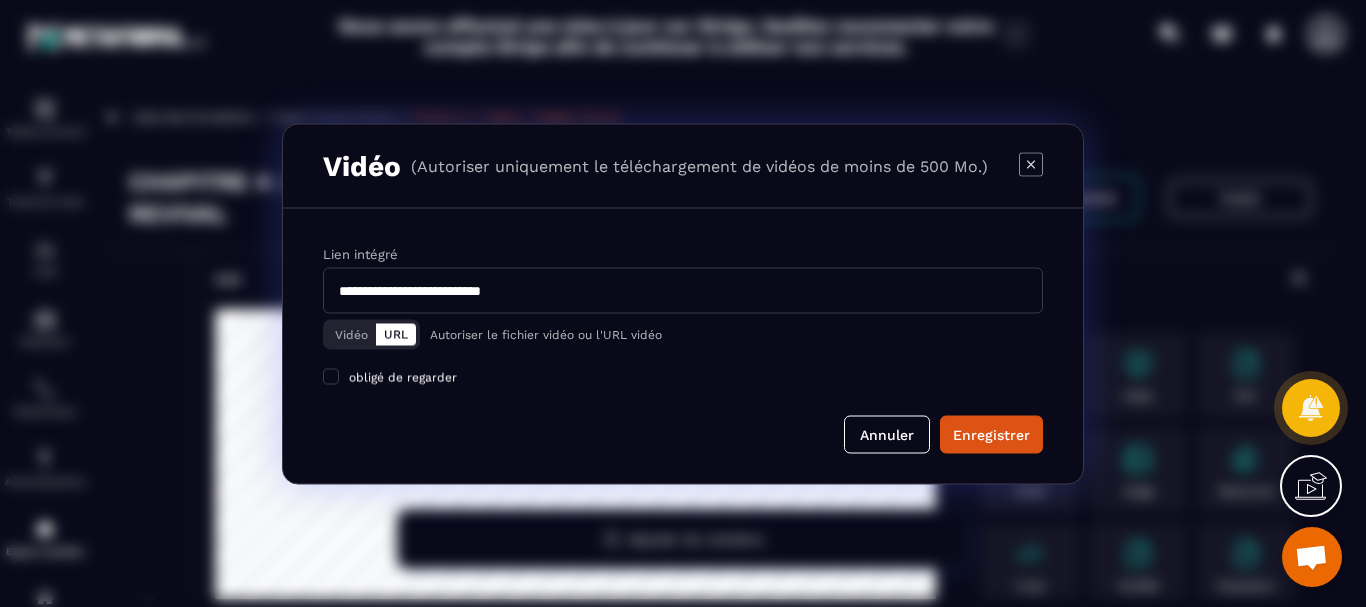 type on "**********" 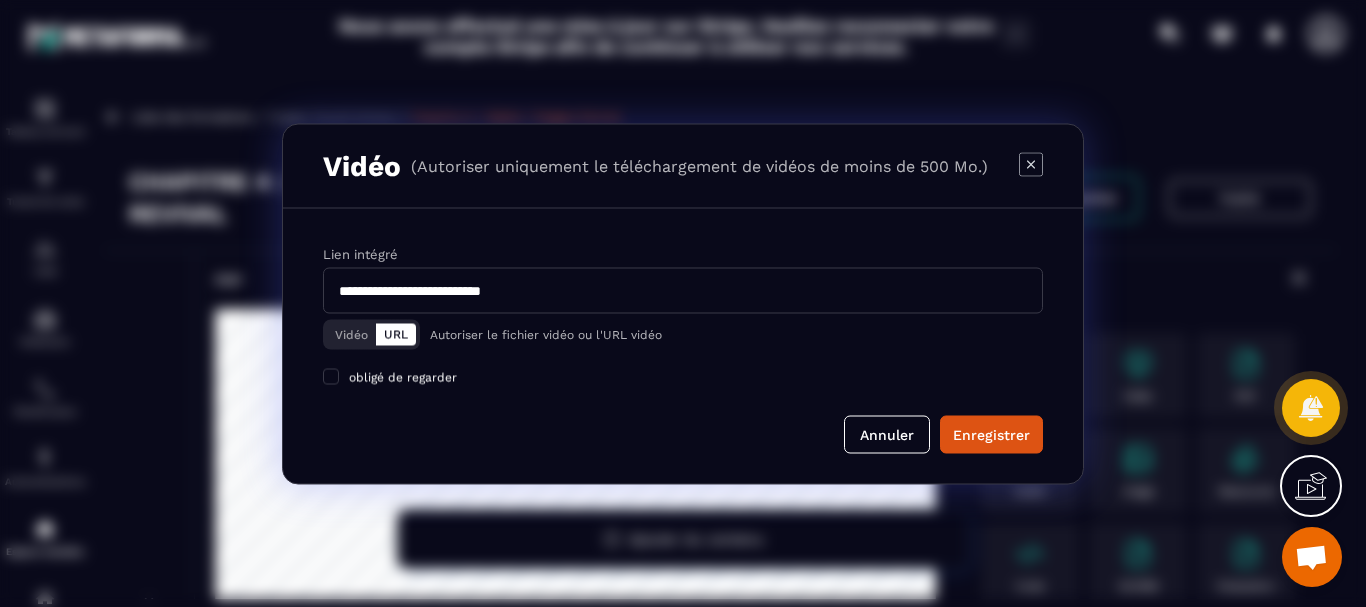 drag, startPoint x: 981, startPoint y: 437, endPoint x: 982, endPoint y: 449, distance: 12.0415945 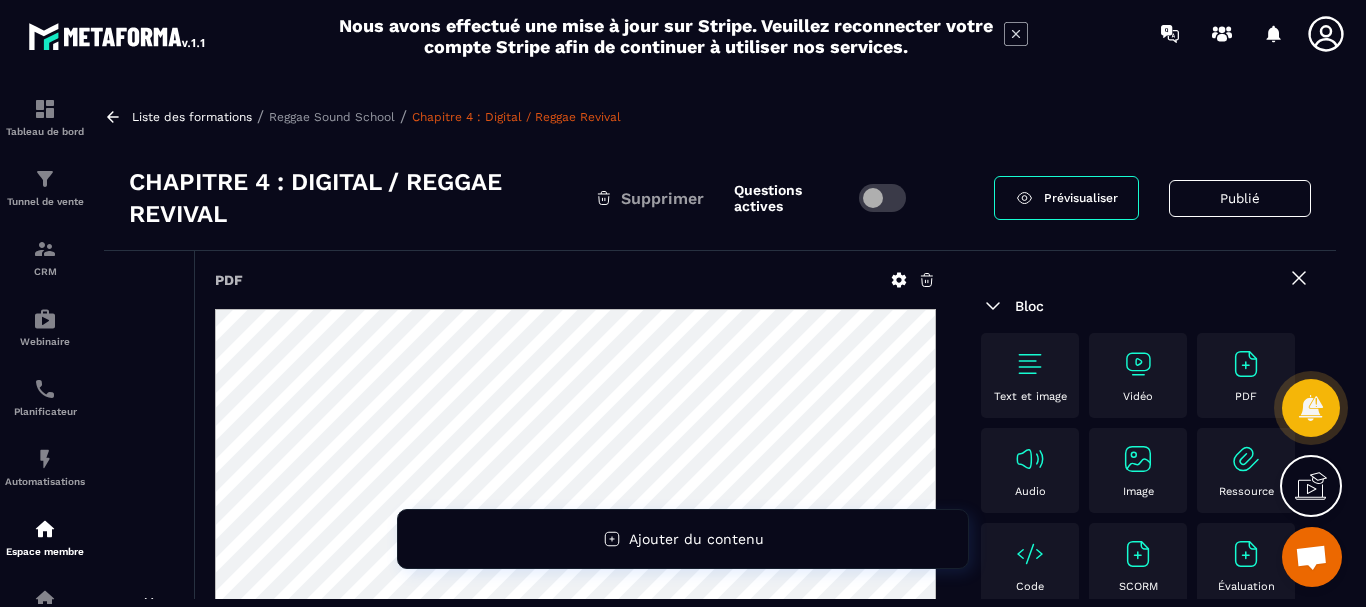click at bounding box center [1138, 364] 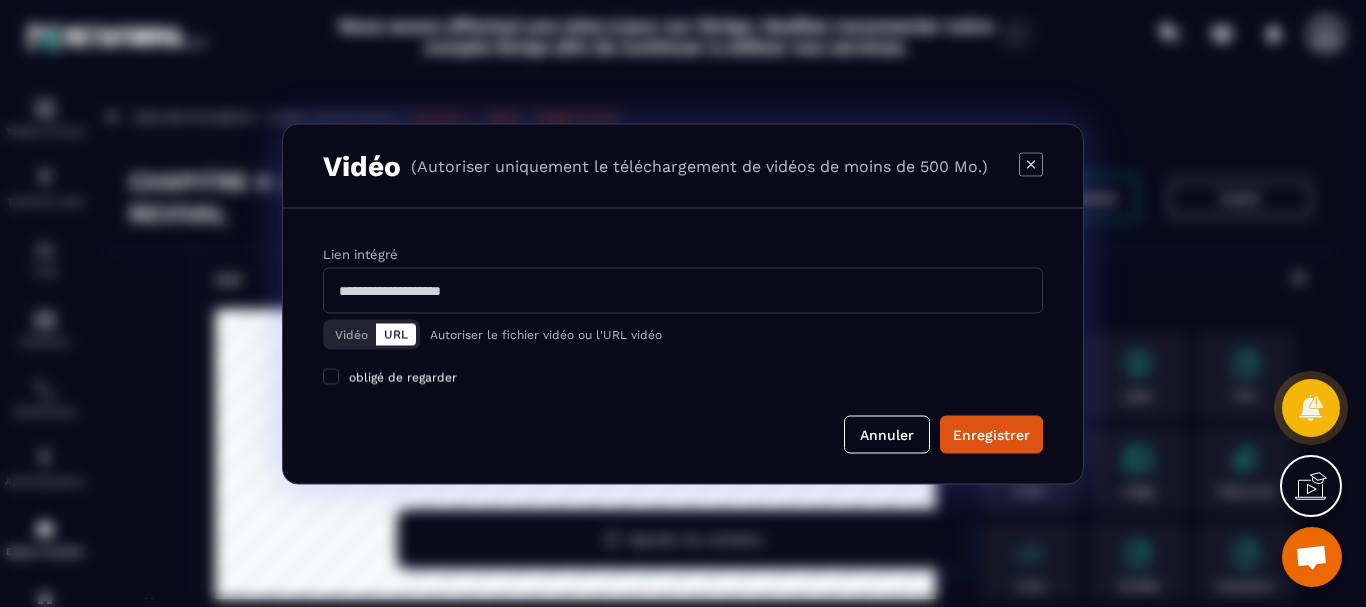 click at bounding box center [683, 290] 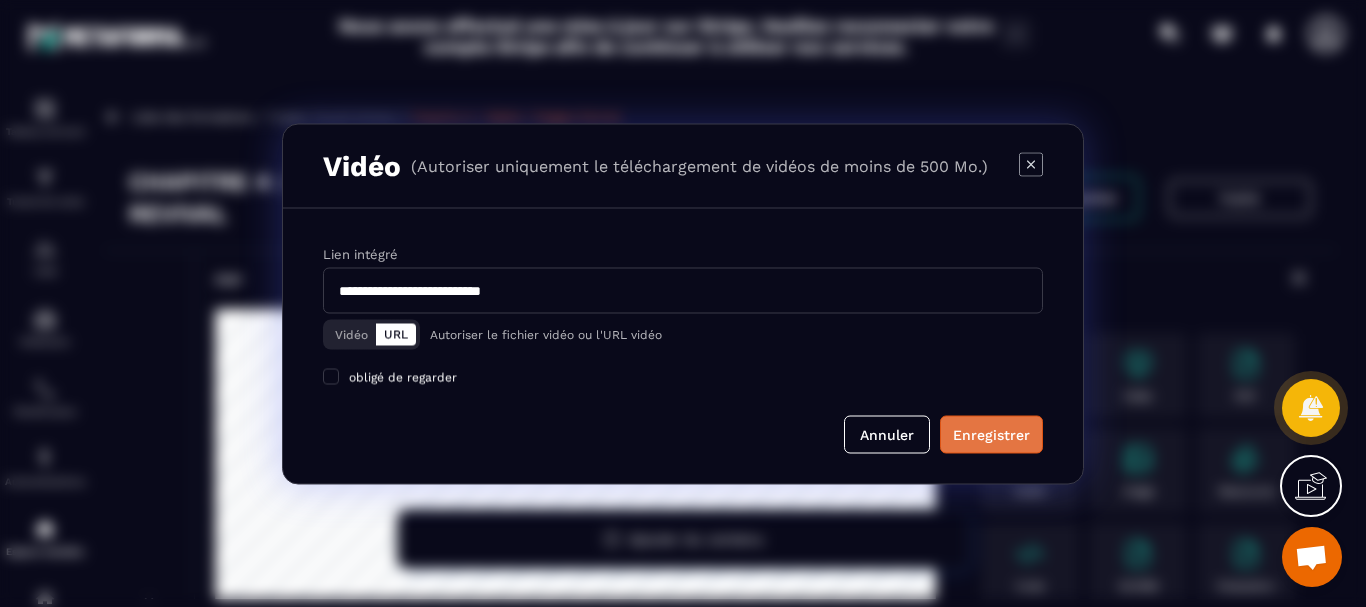 type on "**********" 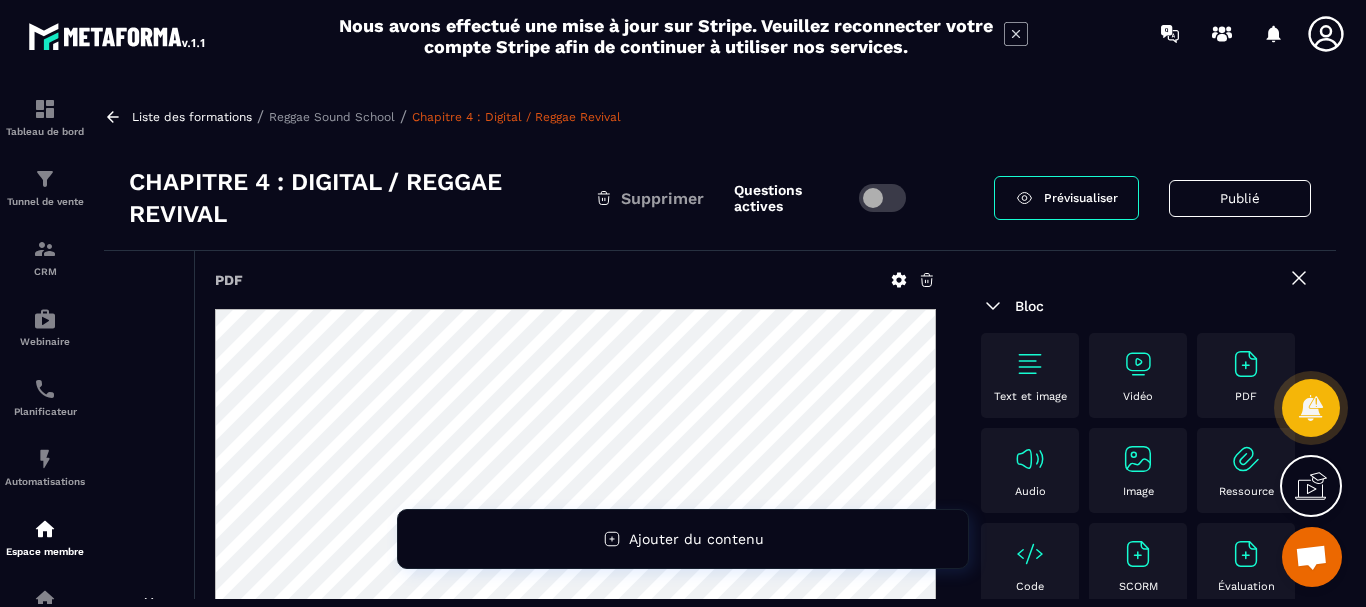 click on "Reggae Sound School" at bounding box center (332, 117) 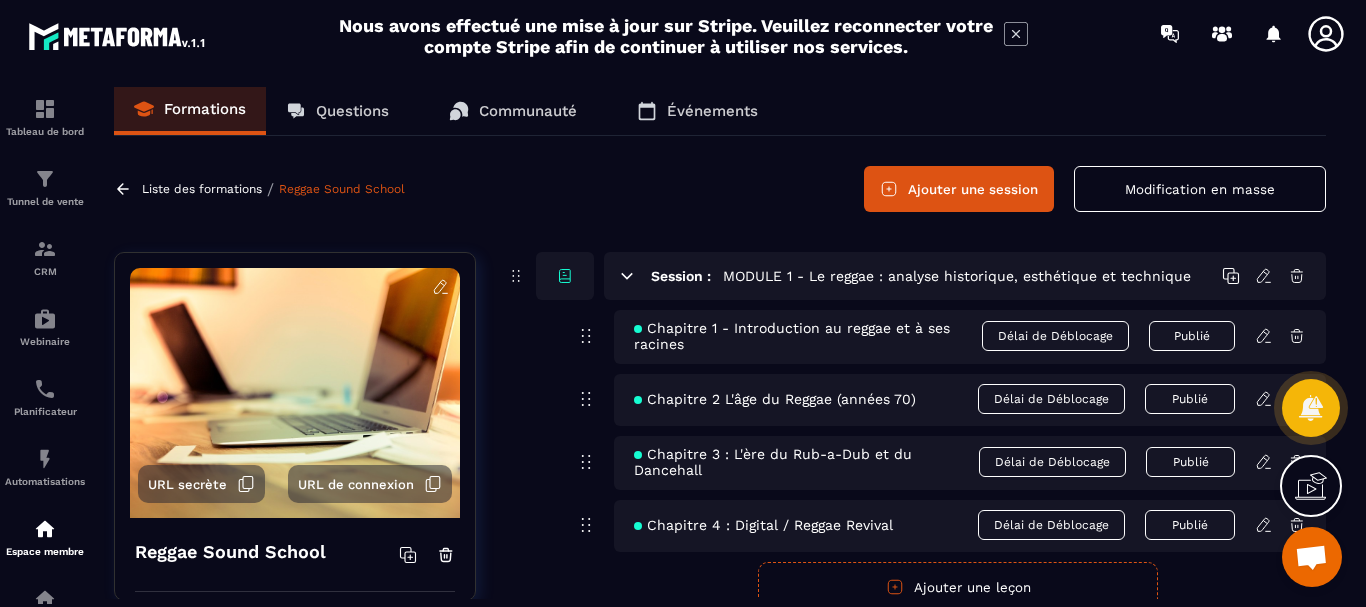scroll, scrollTop: 83, scrollLeft: 0, axis: vertical 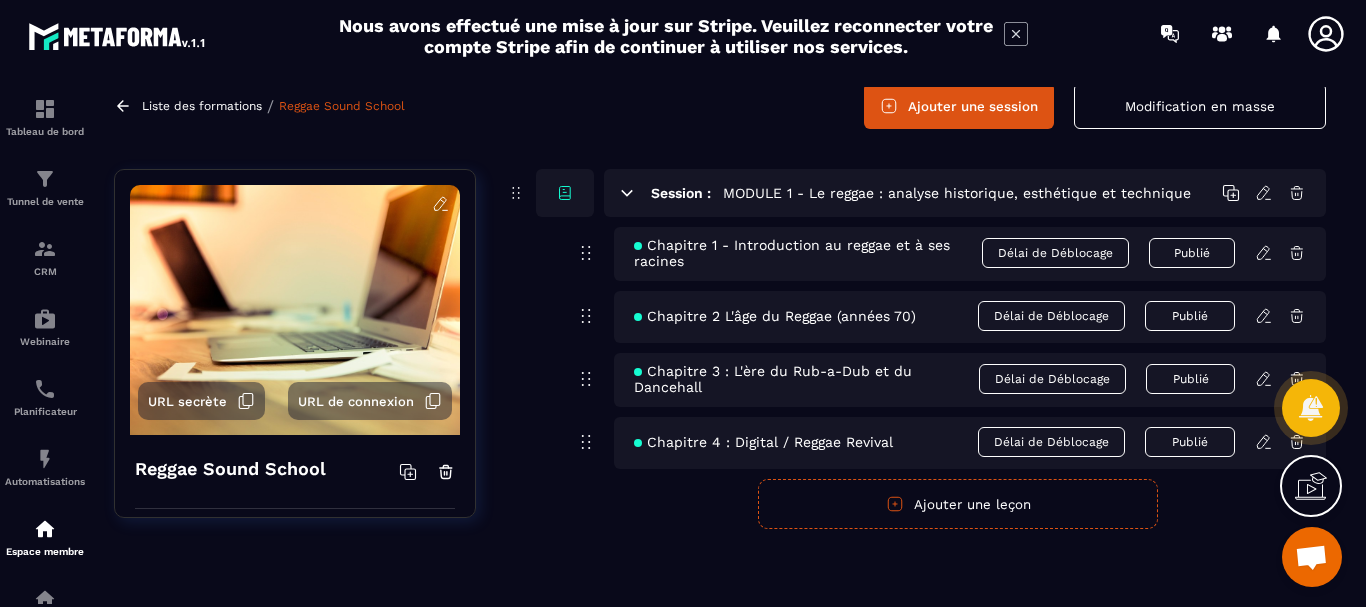click on "Ajouter une leçon" at bounding box center (958, 504) 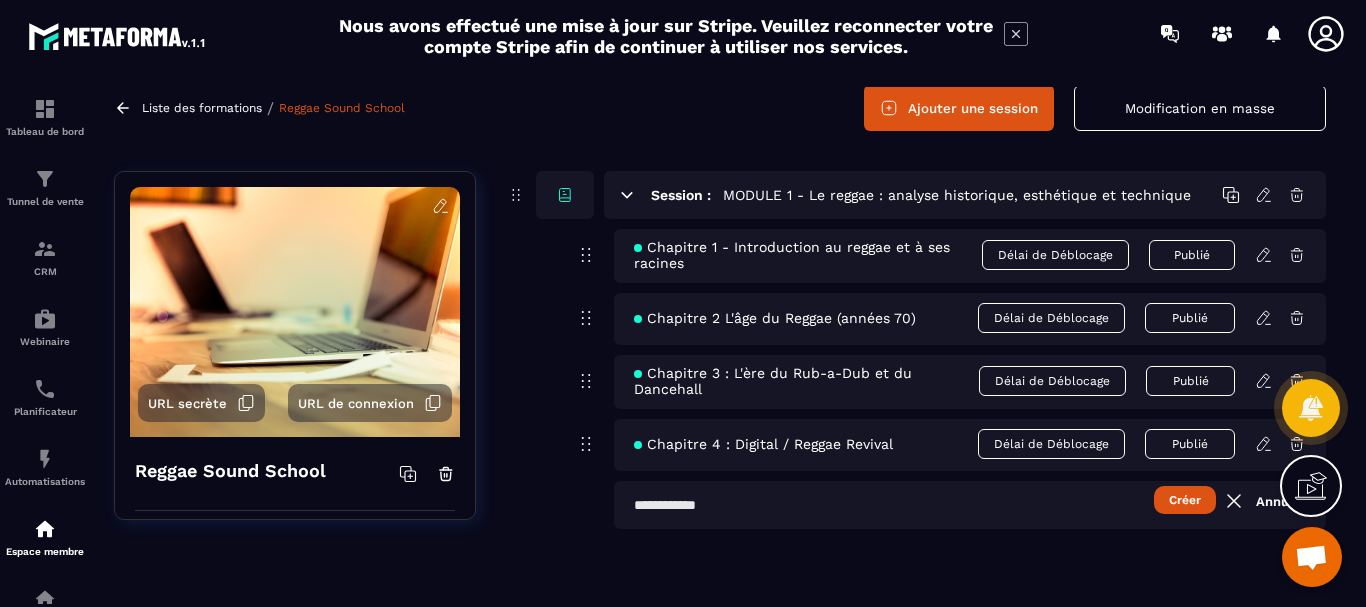 scroll, scrollTop: 81, scrollLeft: 0, axis: vertical 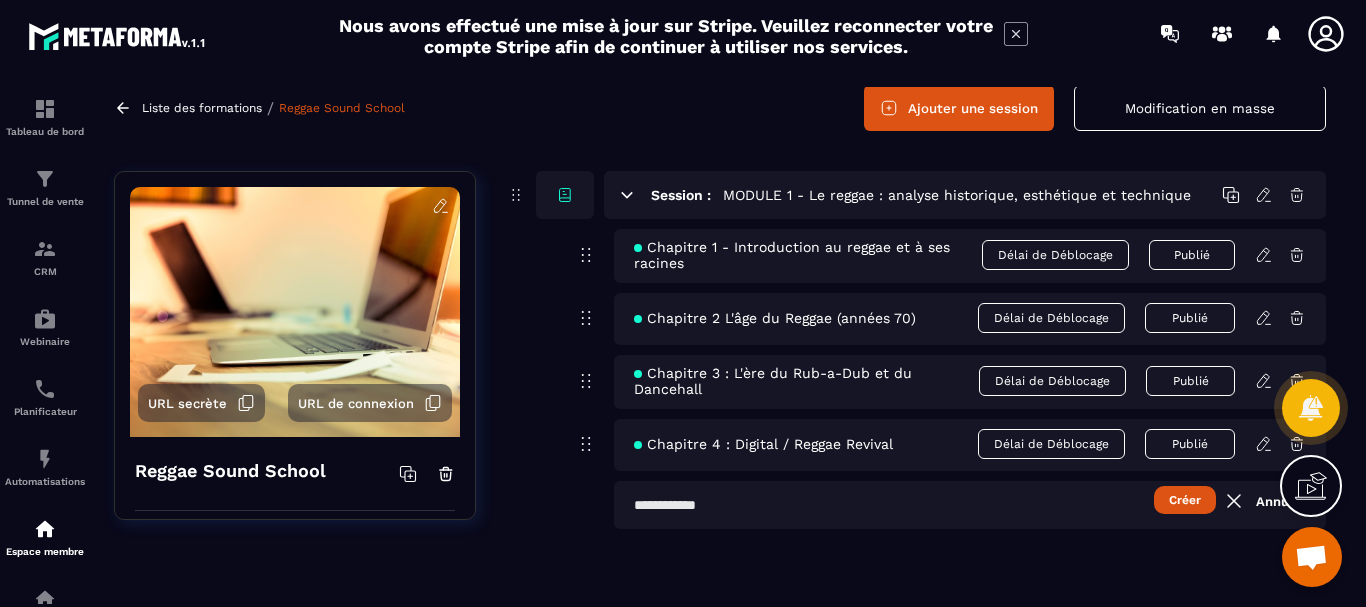 click at bounding box center (970, 505) 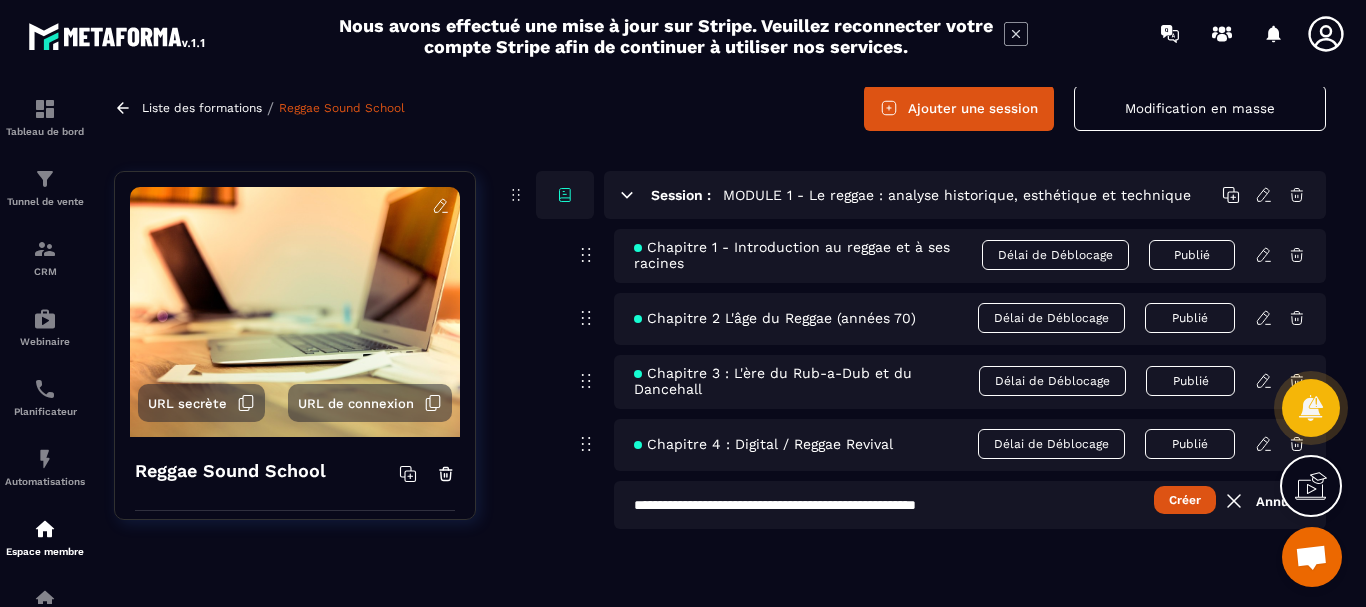 type on "**********" 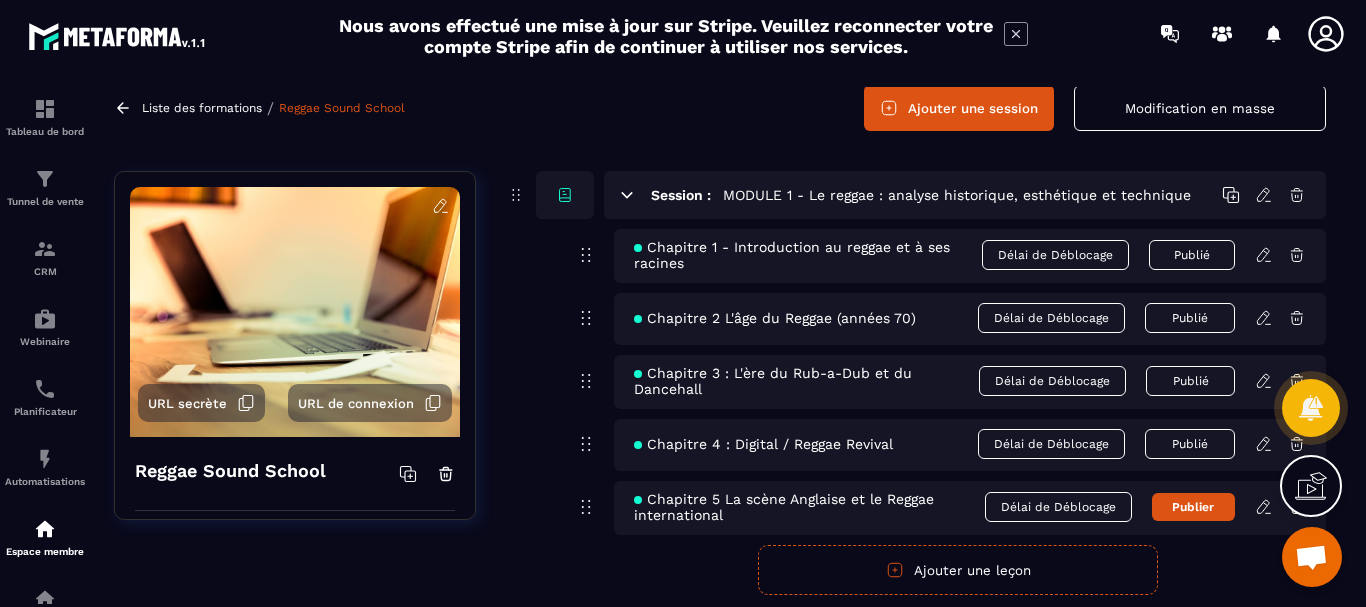 click on "Publier" at bounding box center (1193, 507) 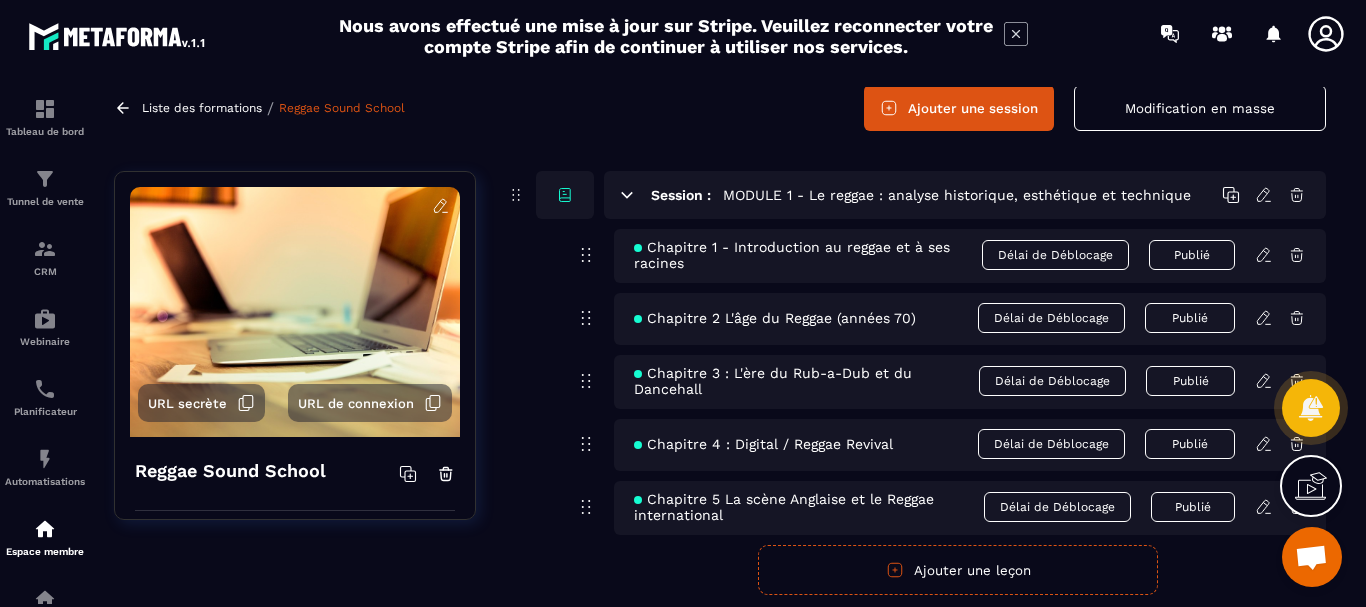click 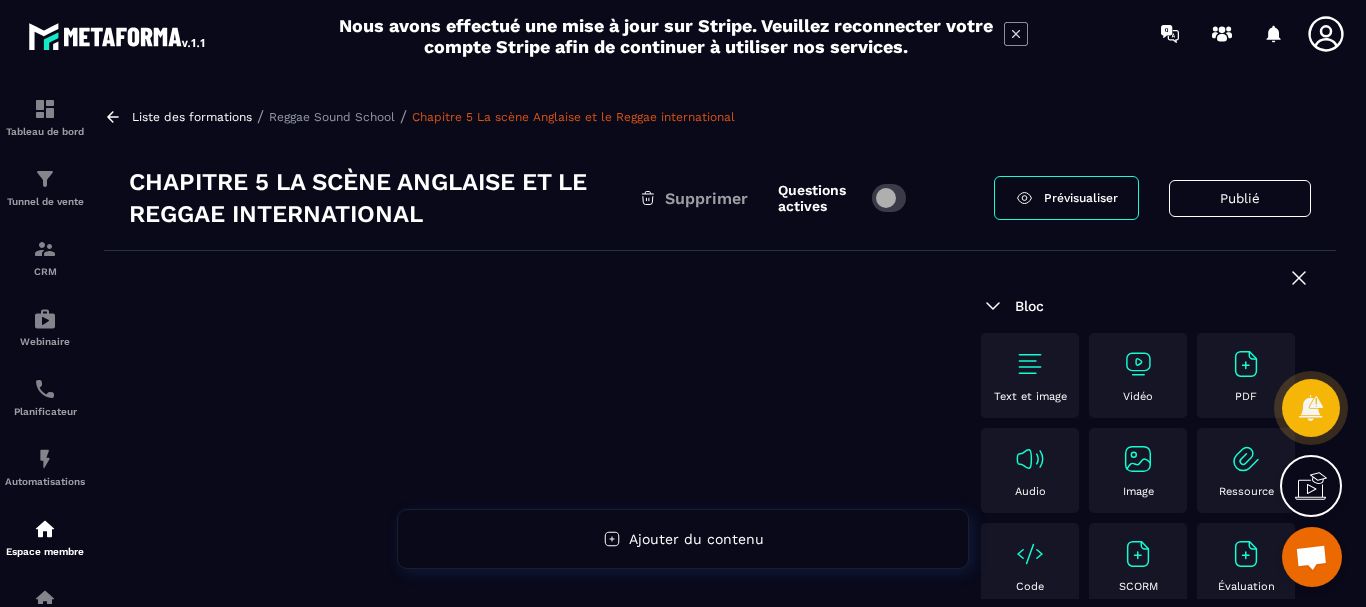 click at bounding box center [1246, 364] 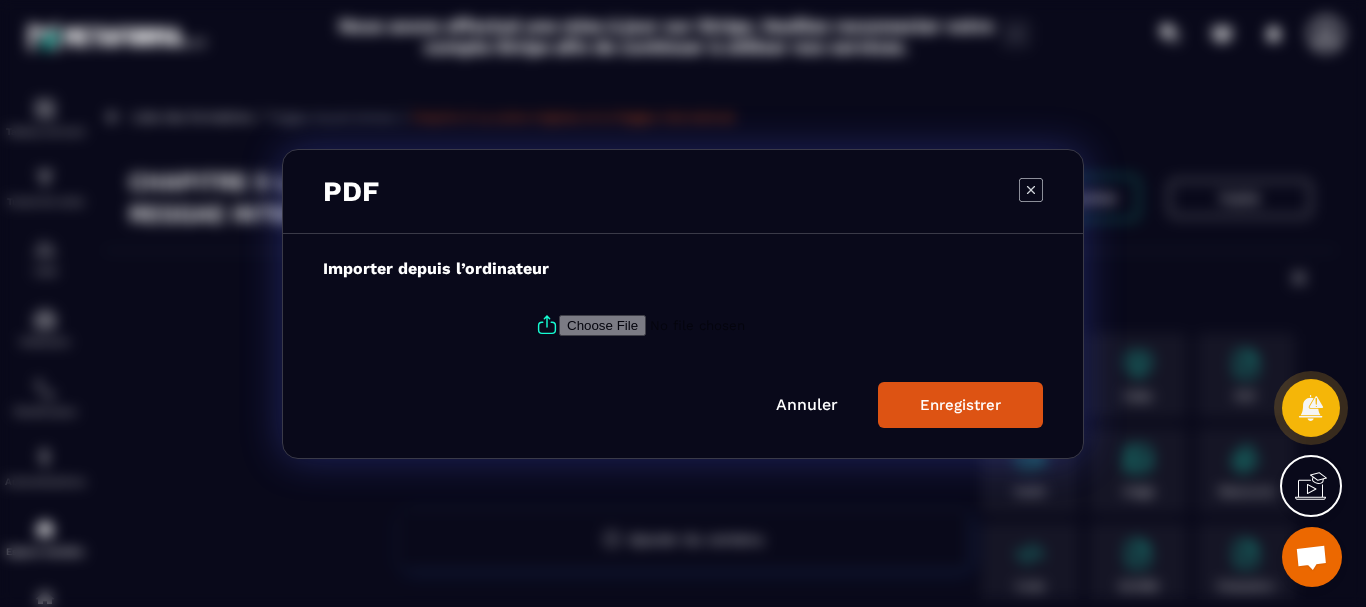 click at bounding box center [695, 324] 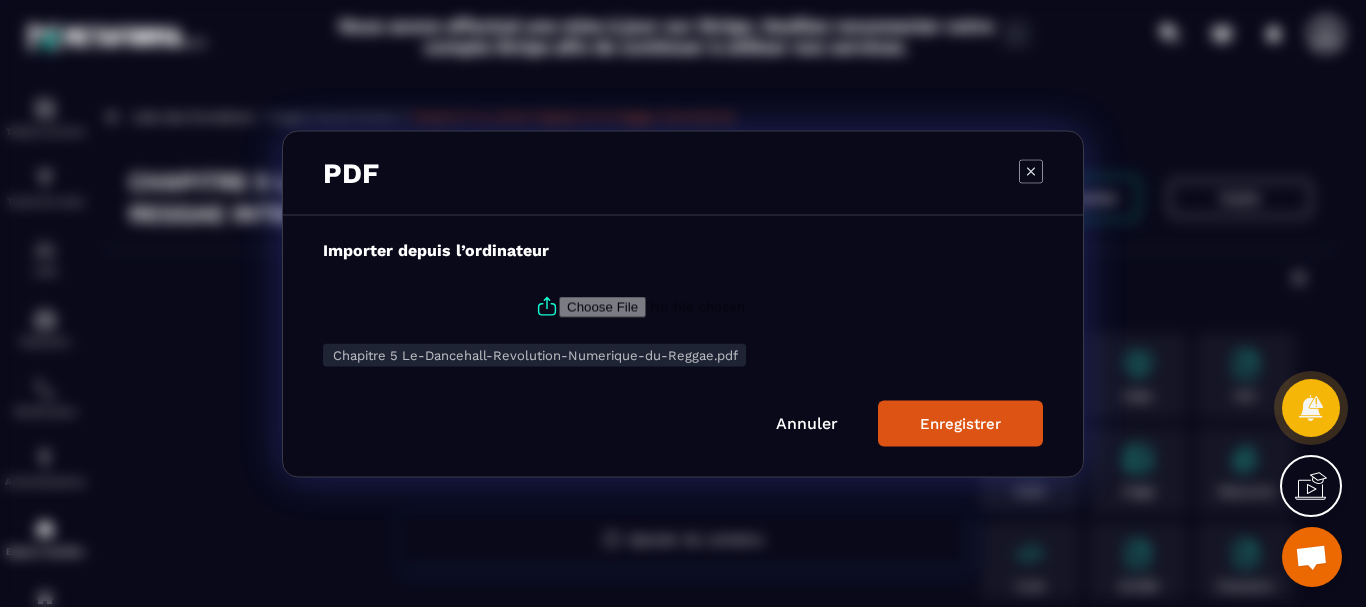 click on "Enregistrer" at bounding box center (960, 423) 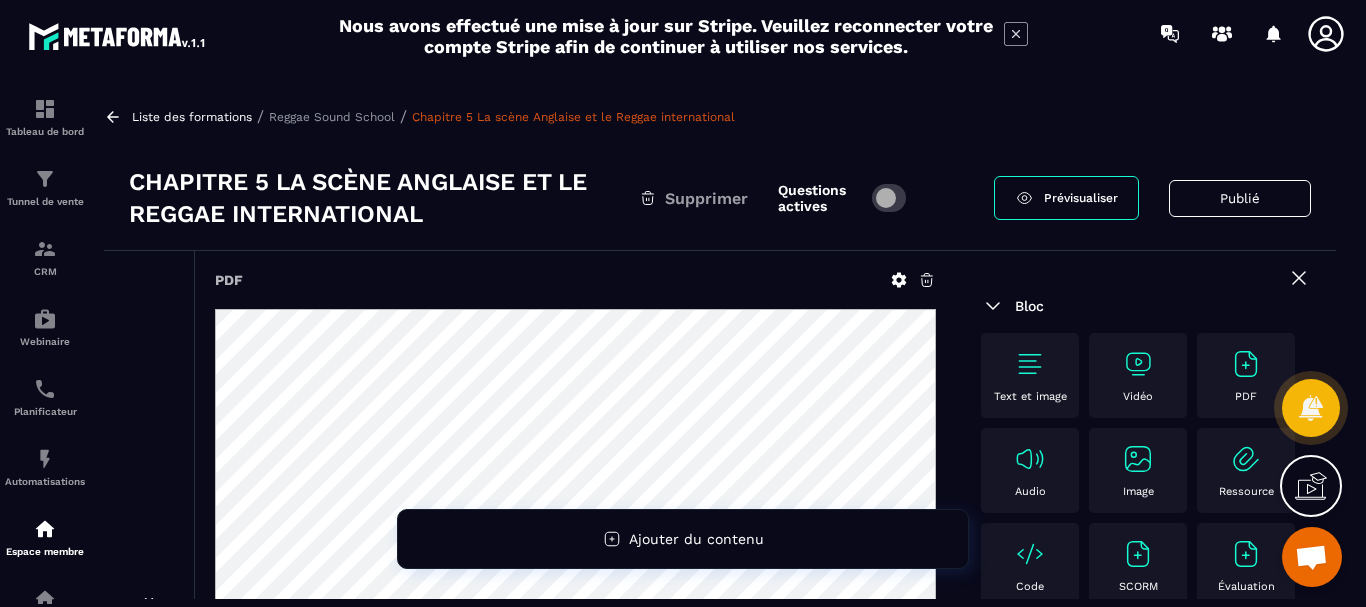 click at bounding box center (1138, 364) 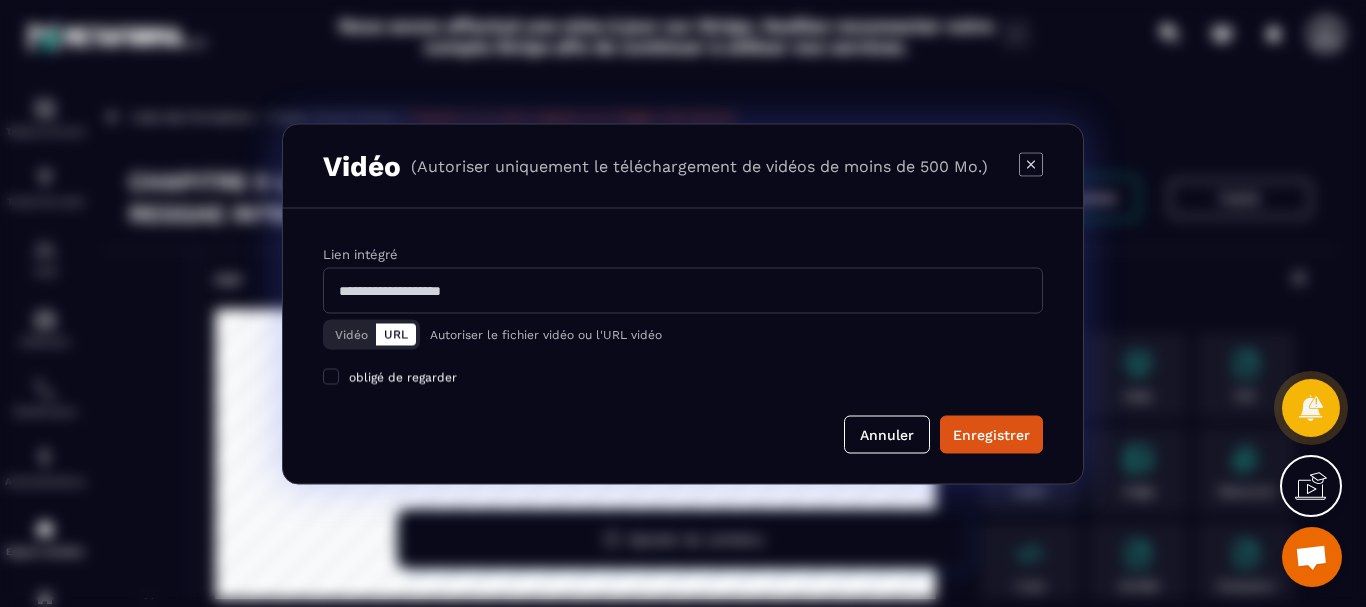 click at bounding box center (683, 290) 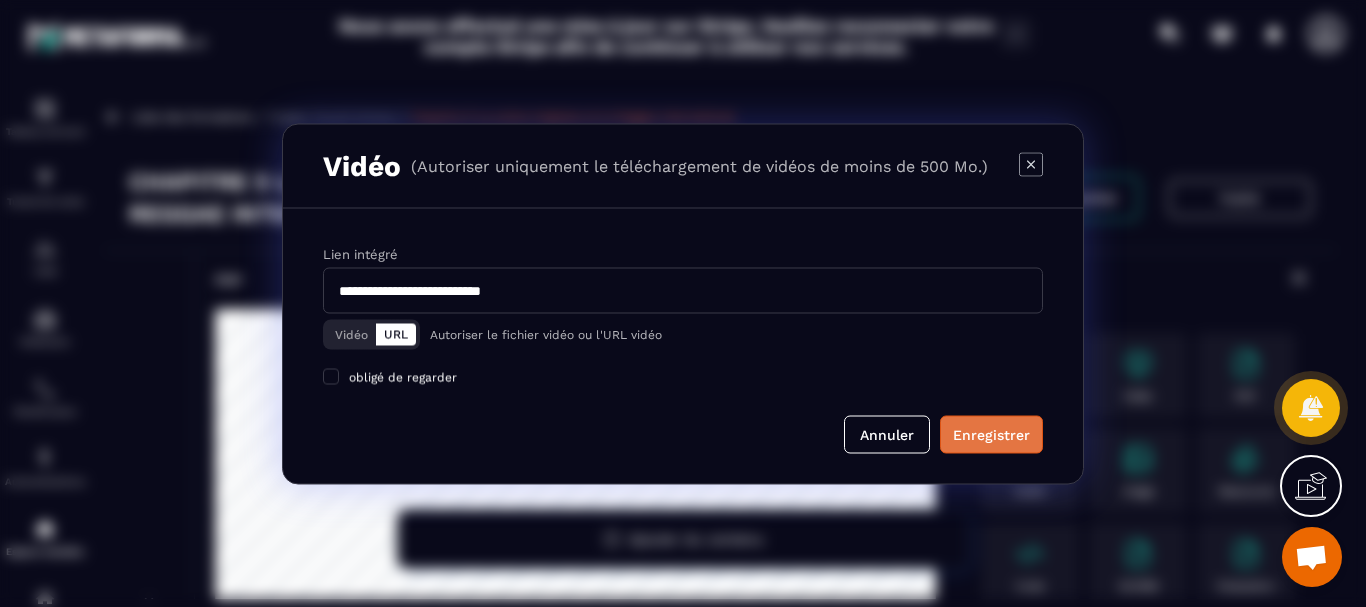 type on "**********" 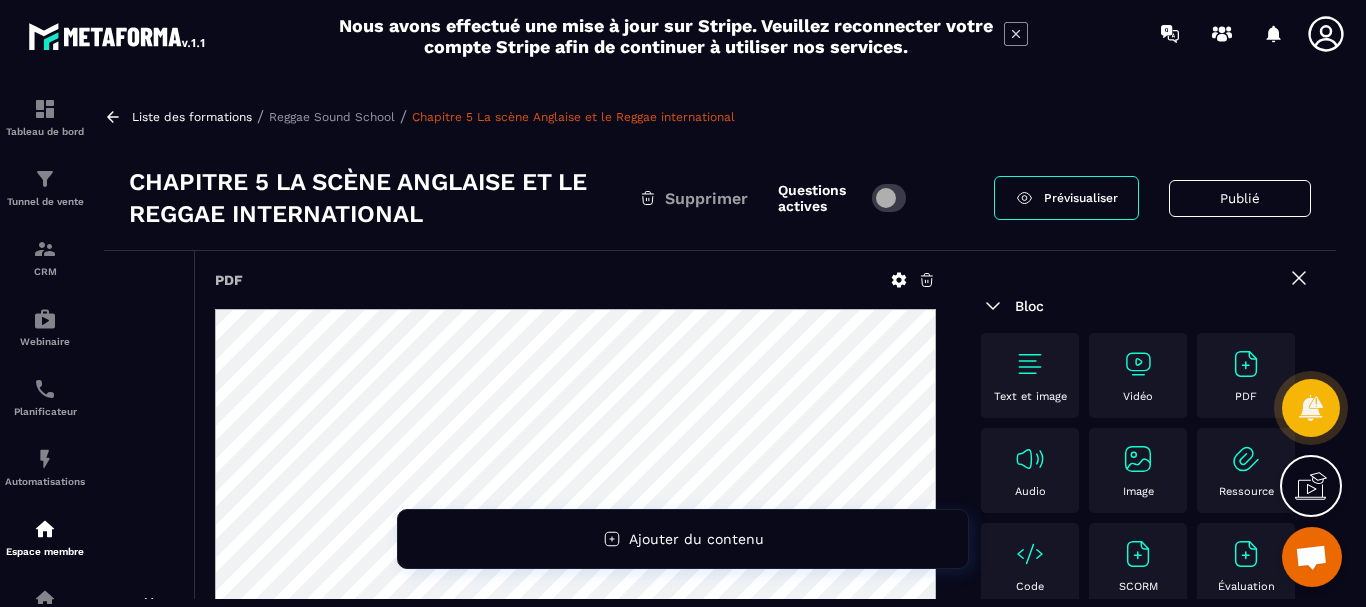 click at bounding box center (1138, 364) 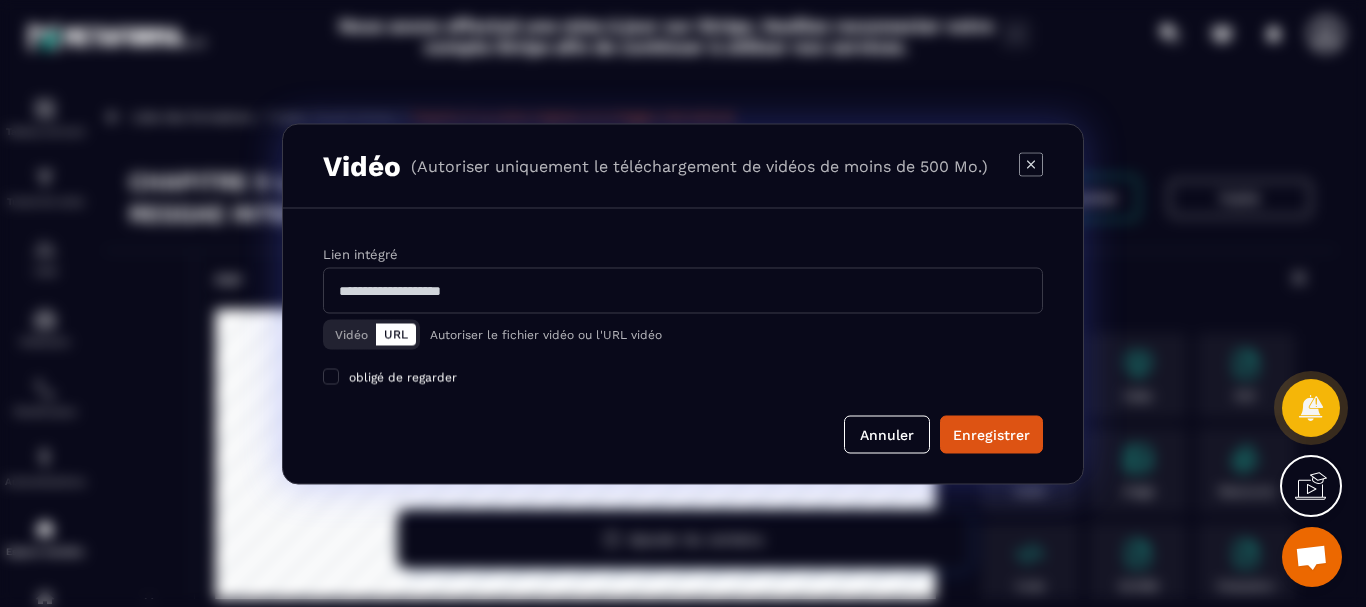 click at bounding box center [683, 290] 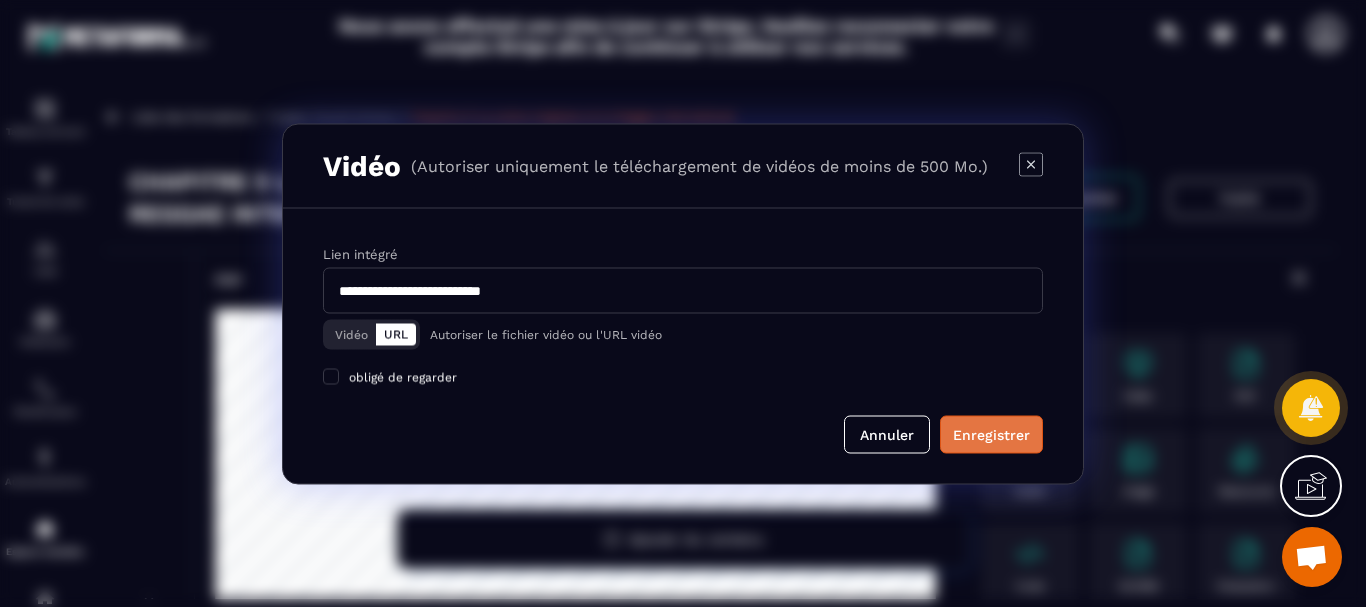 type on "**********" 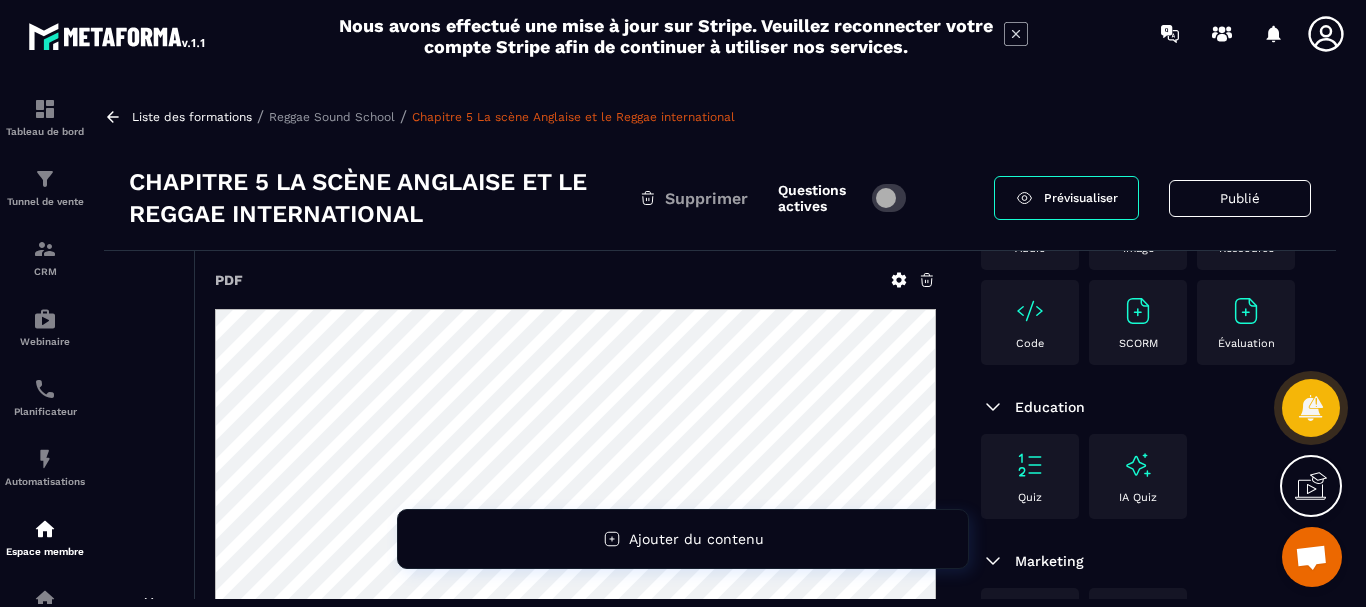 scroll, scrollTop: 433, scrollLeft: 0, axis: vertical 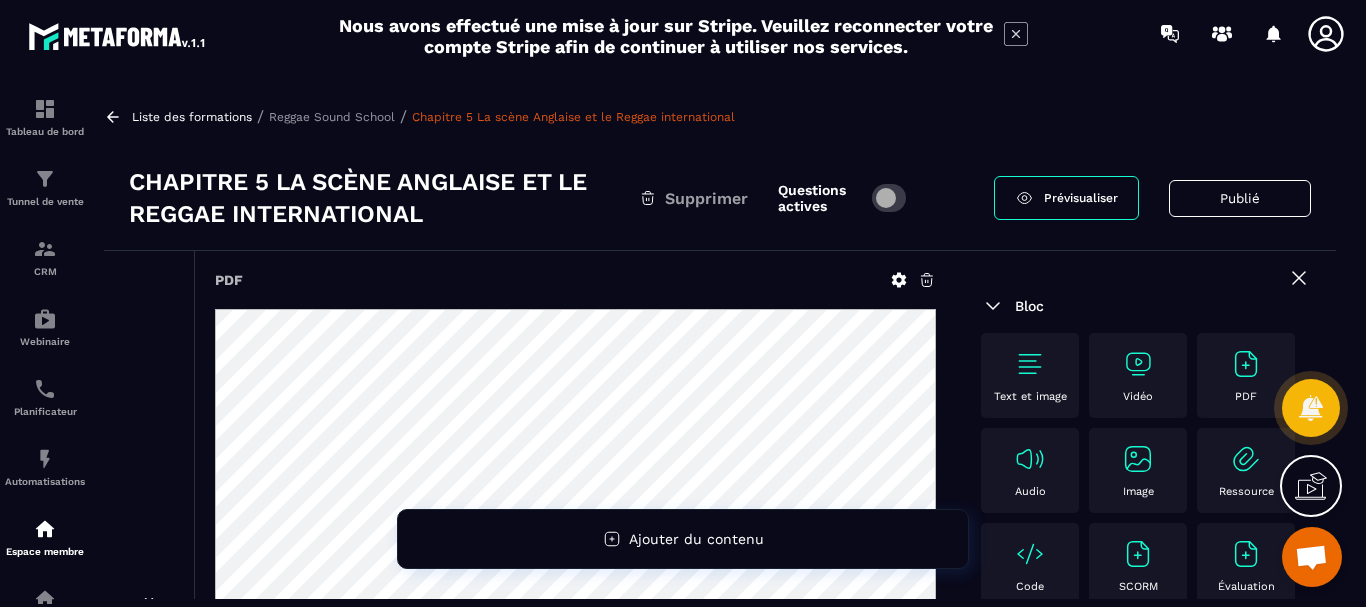 click on "Reggae Sound School" at bounding box center [332, 117] 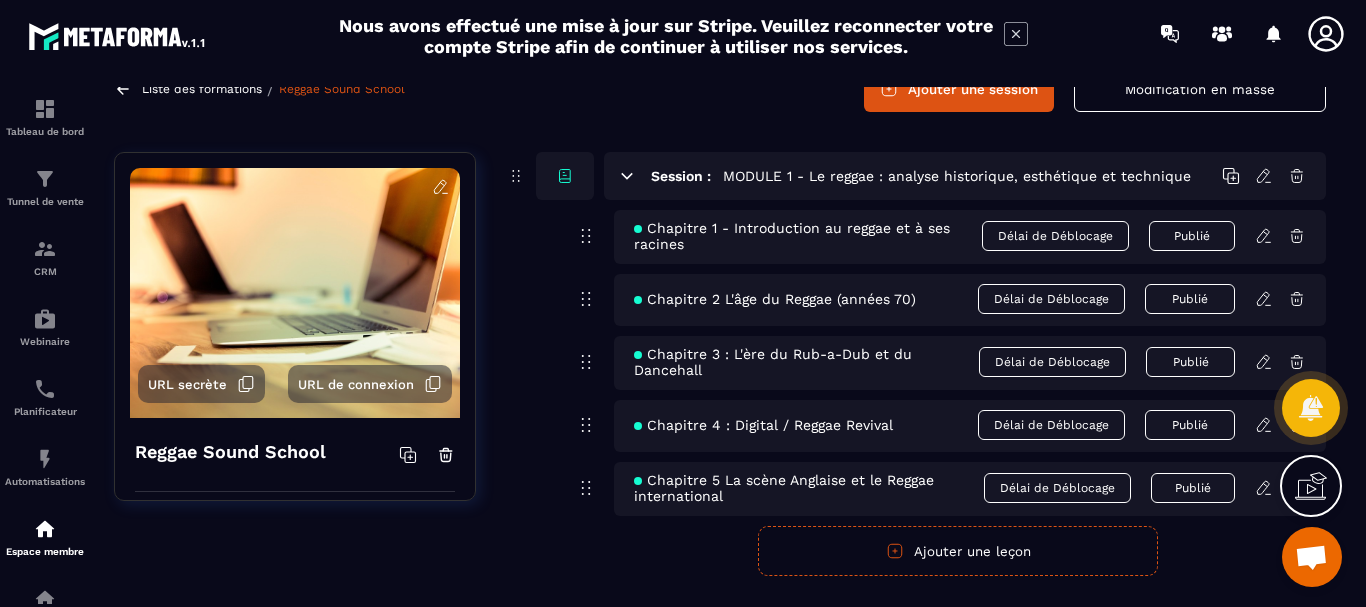 scroll, scrollTop: 147, scrollLeft: 0, axis: vertical 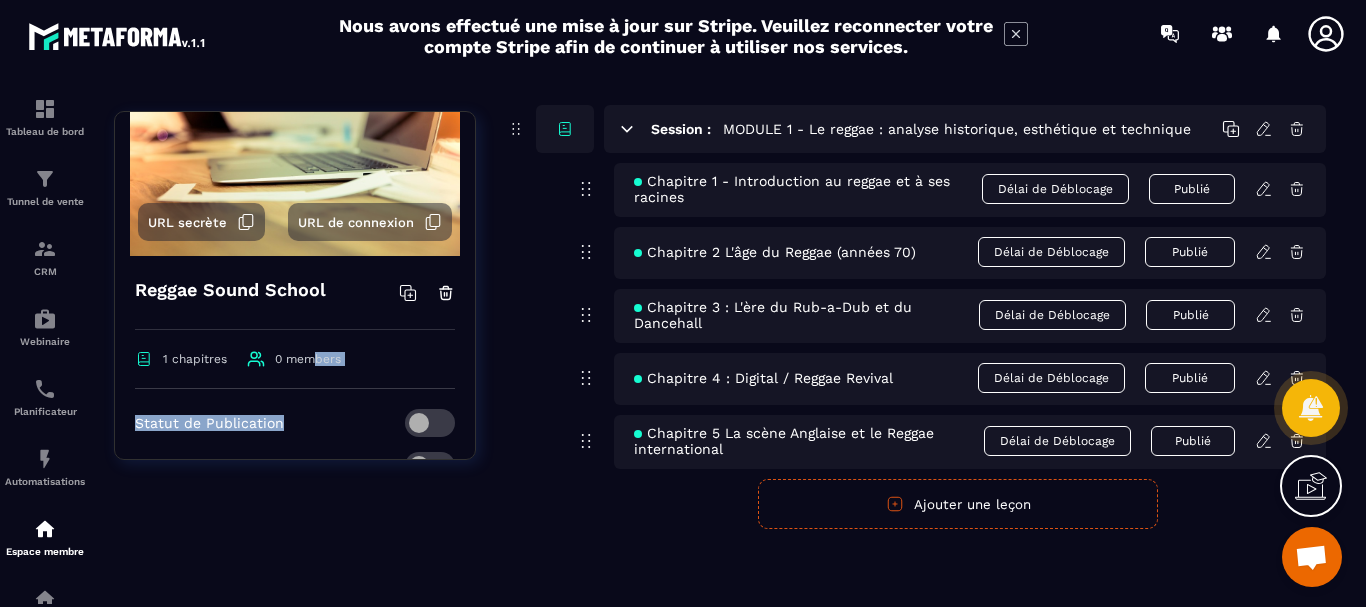 drag, startPoint x: 309, startPoint y: 453, endPoint x: 287, endPoint y: 434, distance: 29.068884 